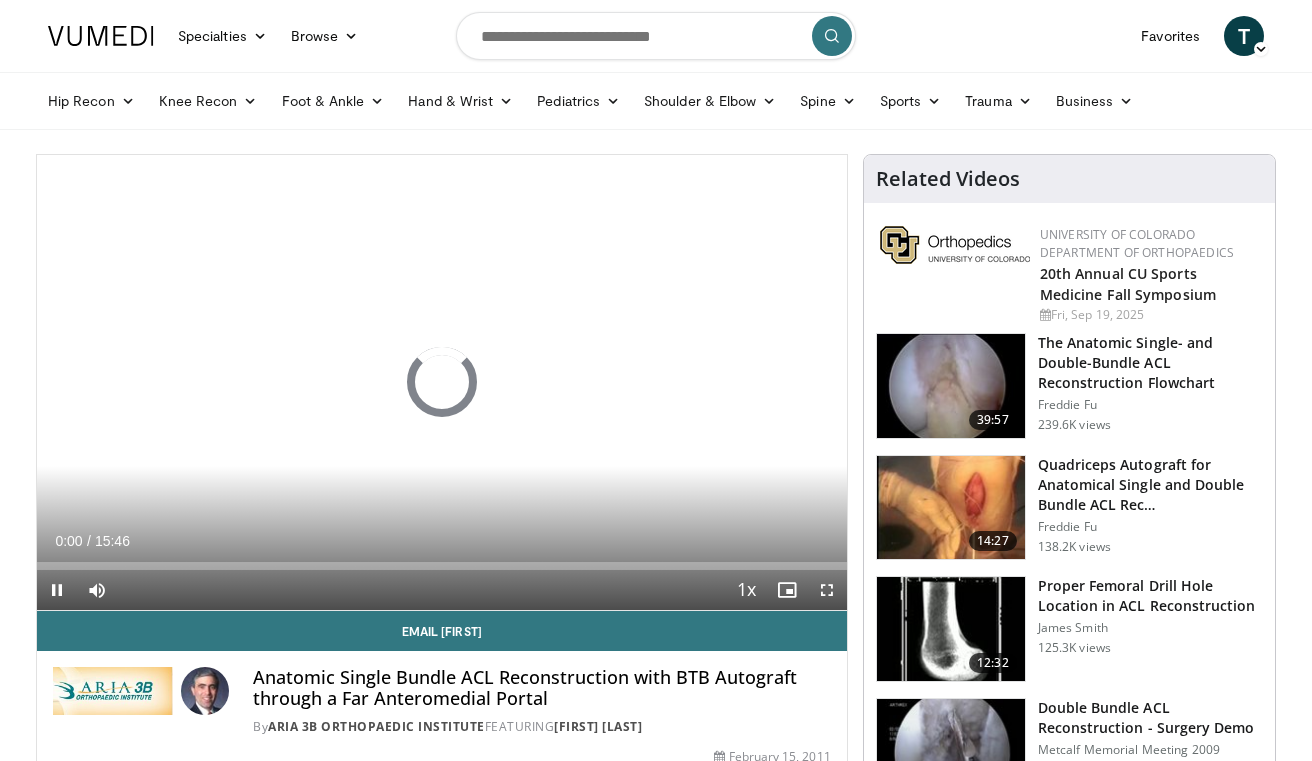 scroll, scrollTop: 0, scrollLeft: 0, axis: both 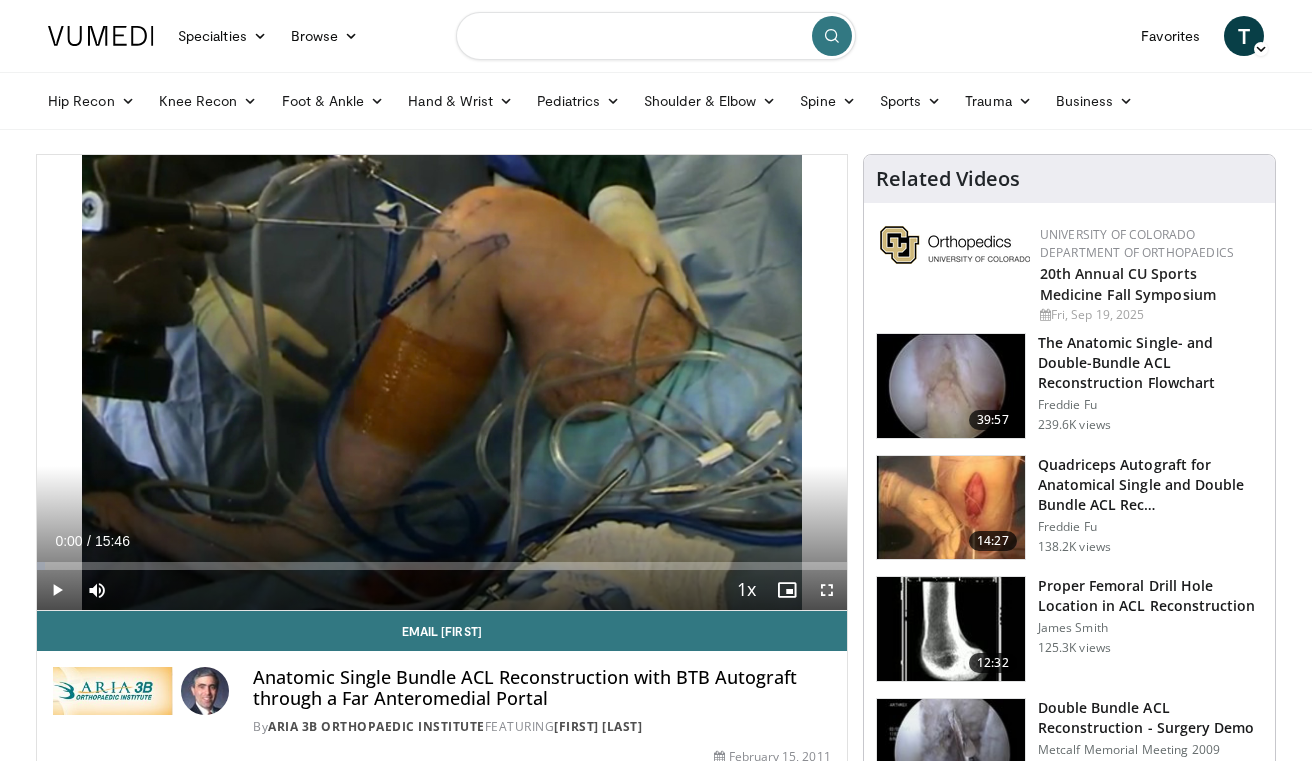click at bounding box center (656, 36) 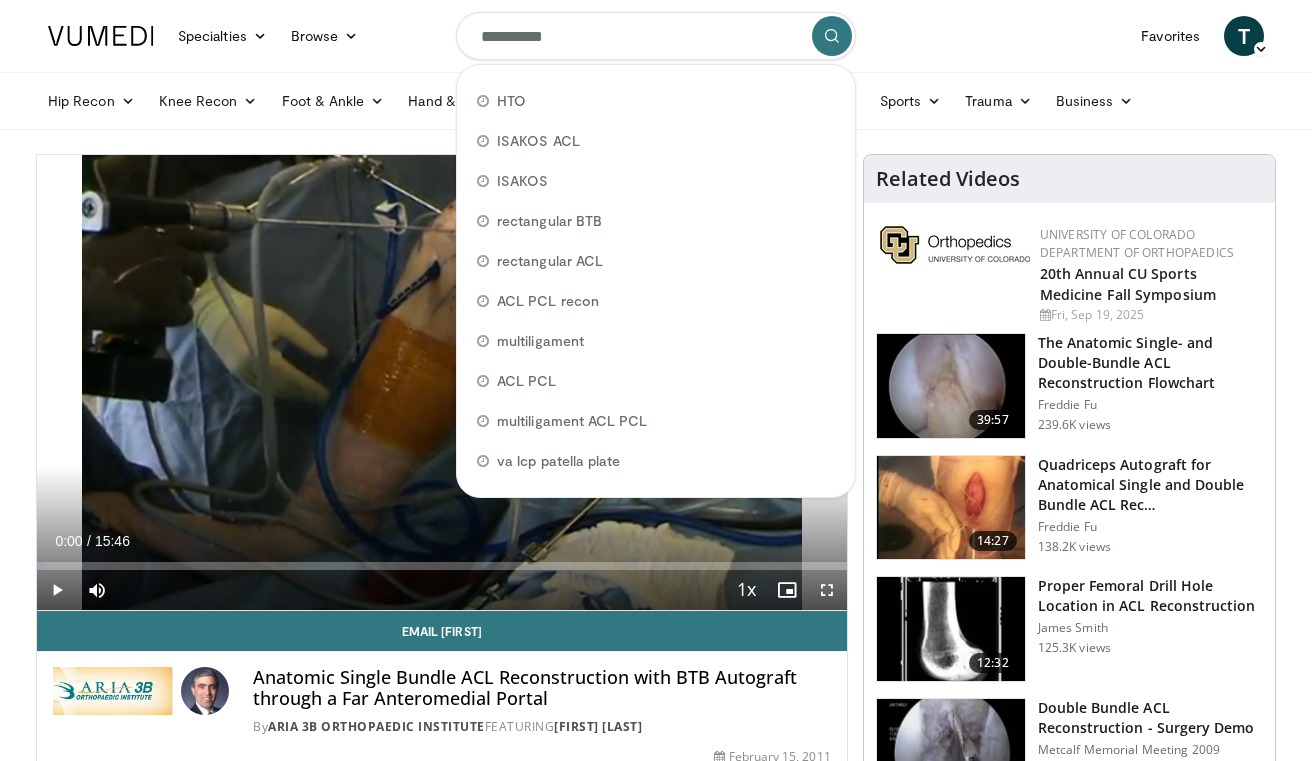 type on "**********" 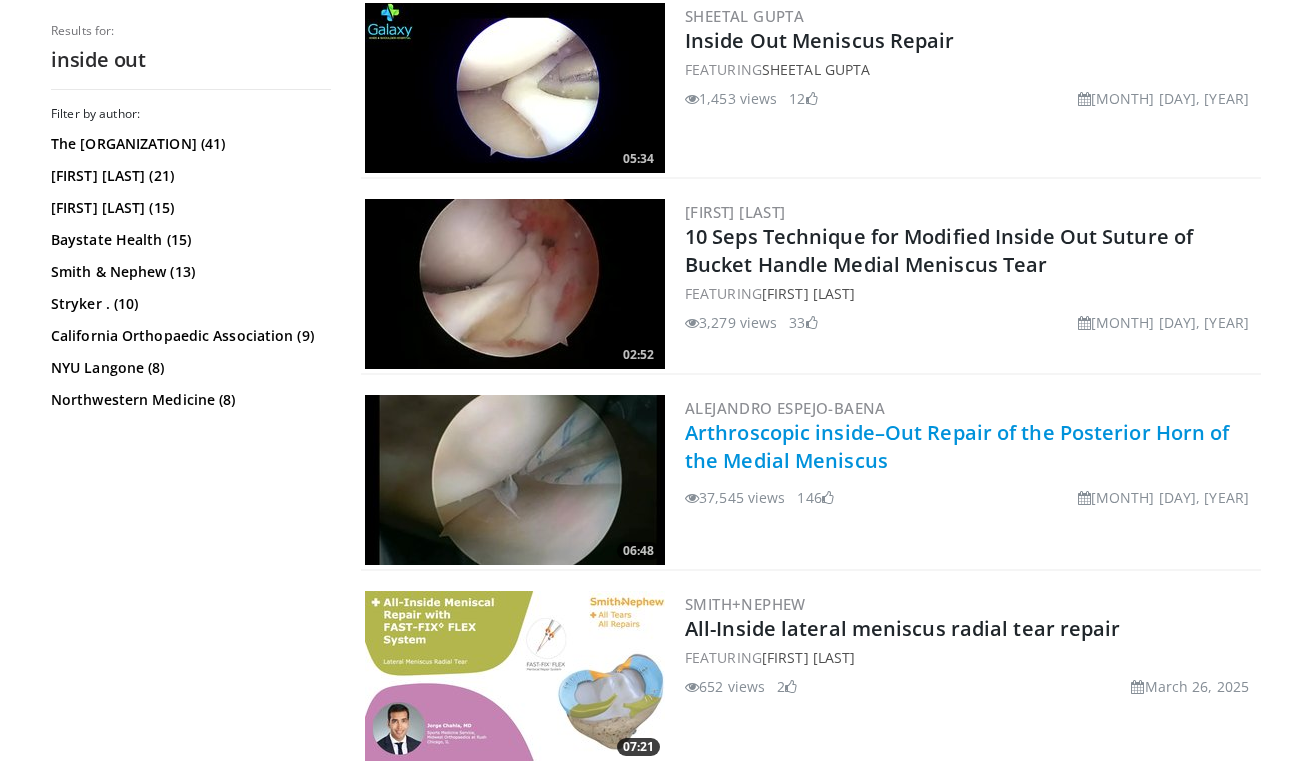 scroll, scrollTop: 2192, scrollLeft: 0, axis: vertical 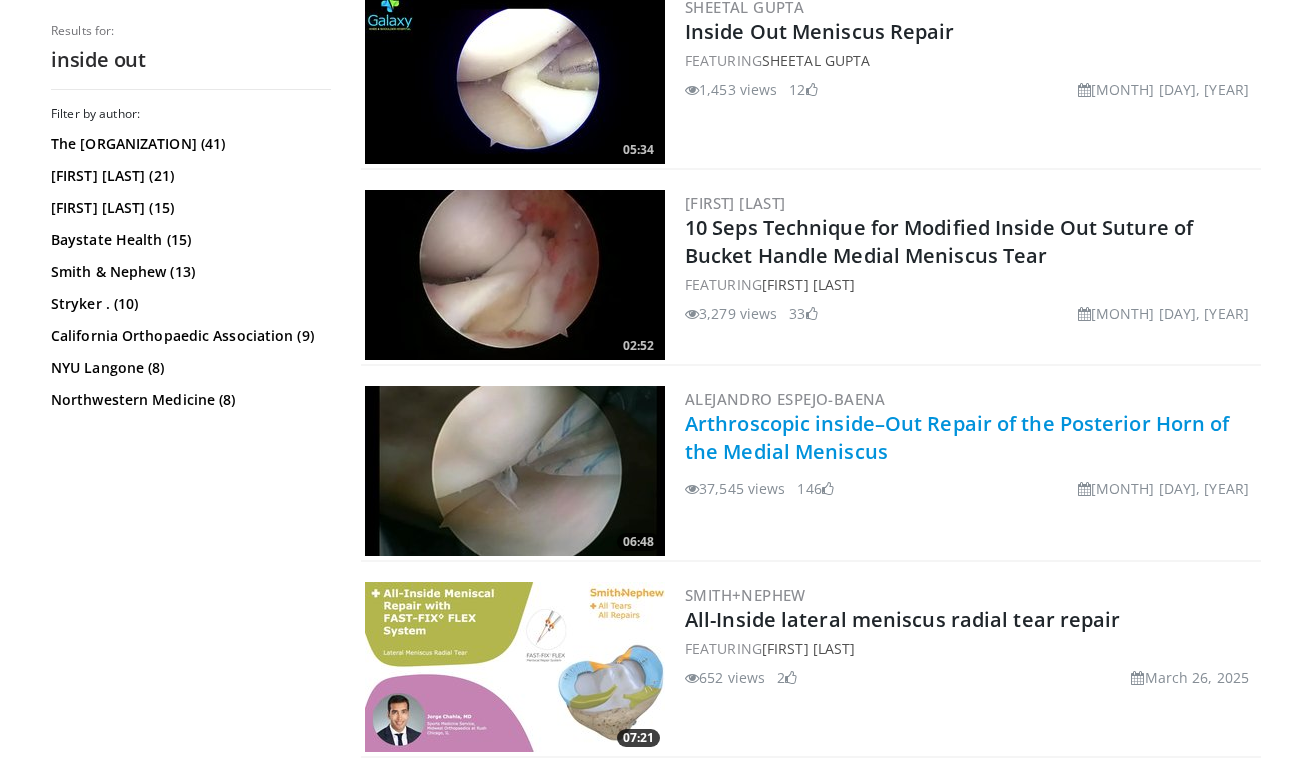 click on "Arthroscopic inside–Out Repair of the Posterior Horn of the Medial Meniscus" at bounding box center (957, 437) 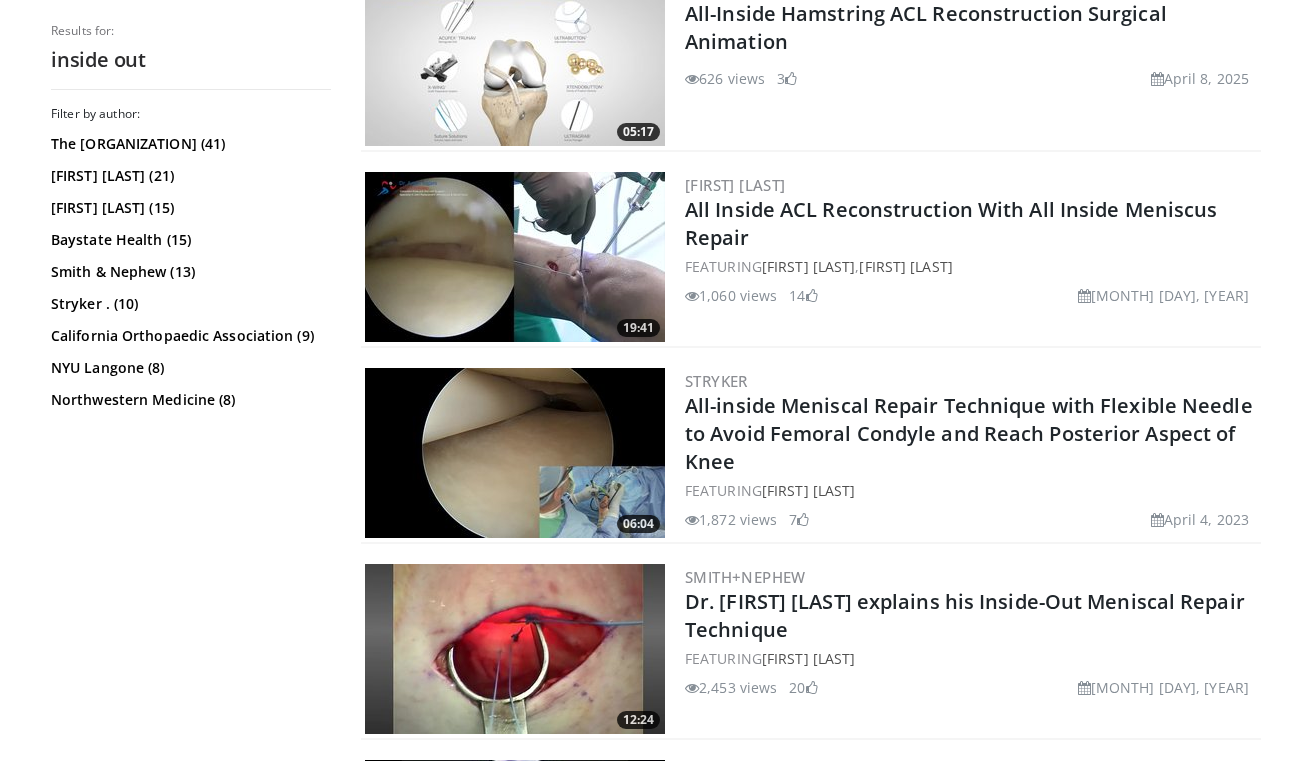 scroll, scrollTop: 4272, scrollLeft: 0, axis: vertical 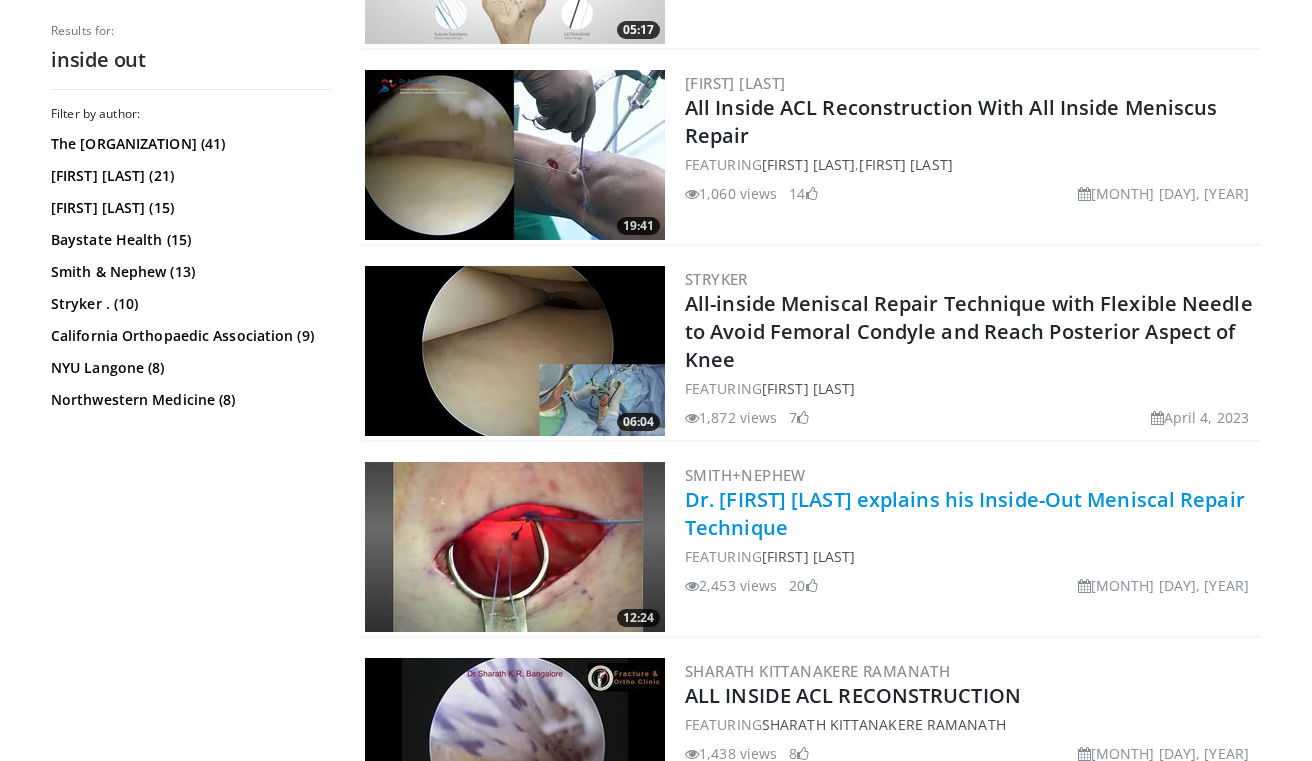 click on "Dr. Charles Brown explains his Inside-Out Meniscal Repair Technique" at bounding box center [965, 513] 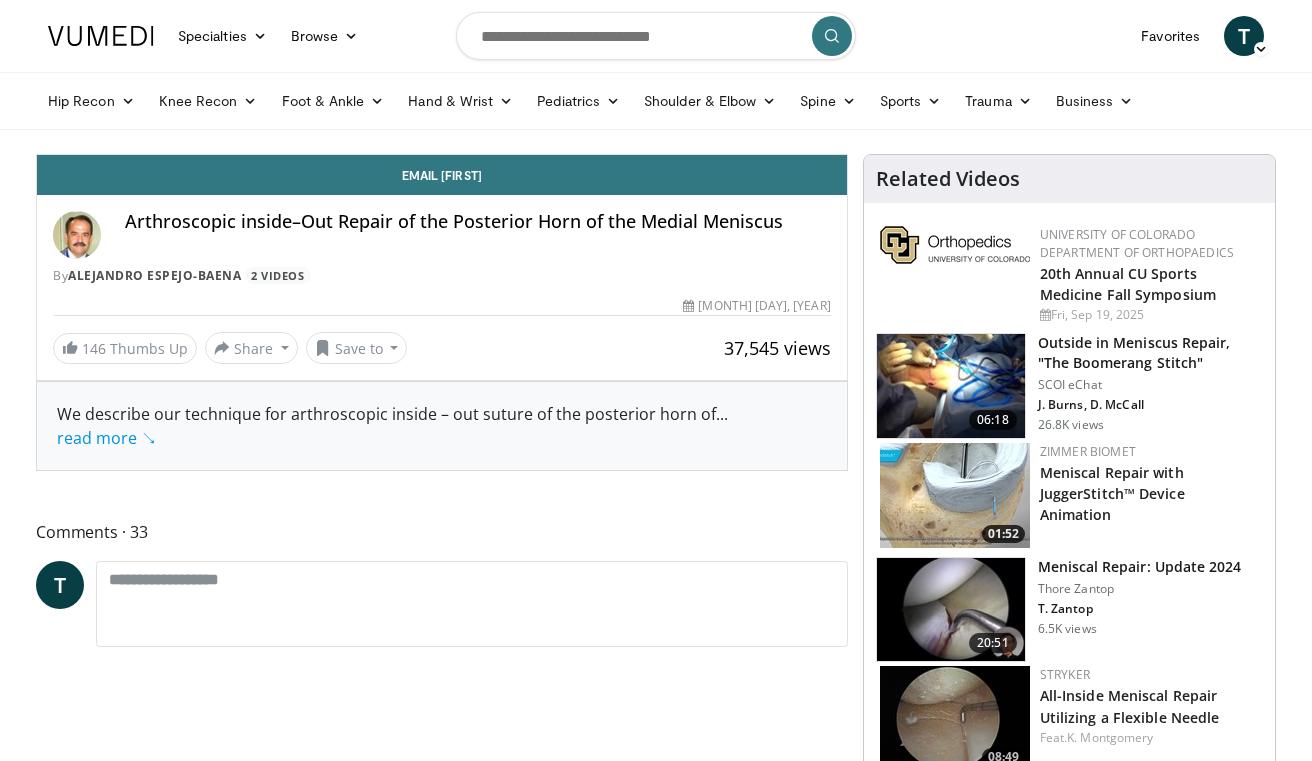 scroll, scrollTop: 0, scrollLeft: 0, axis: both 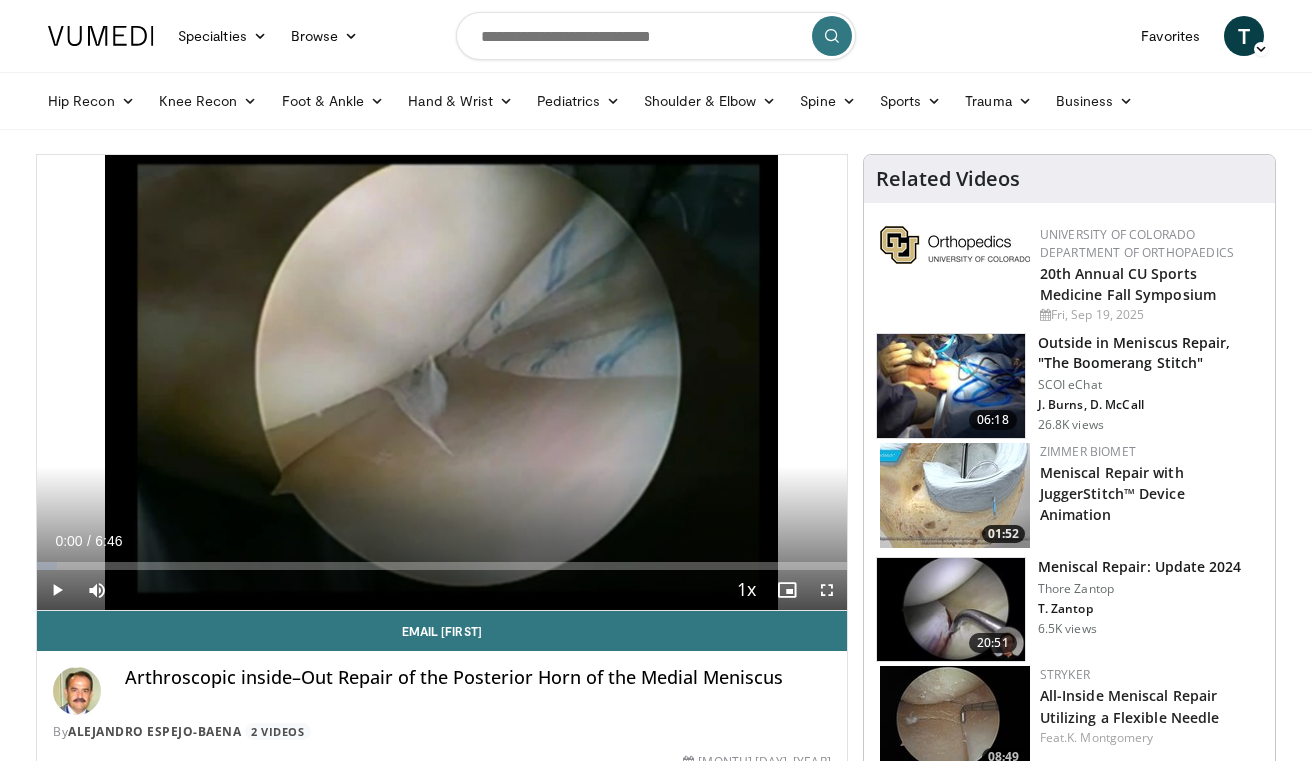 click at bounding box center (57, 590) 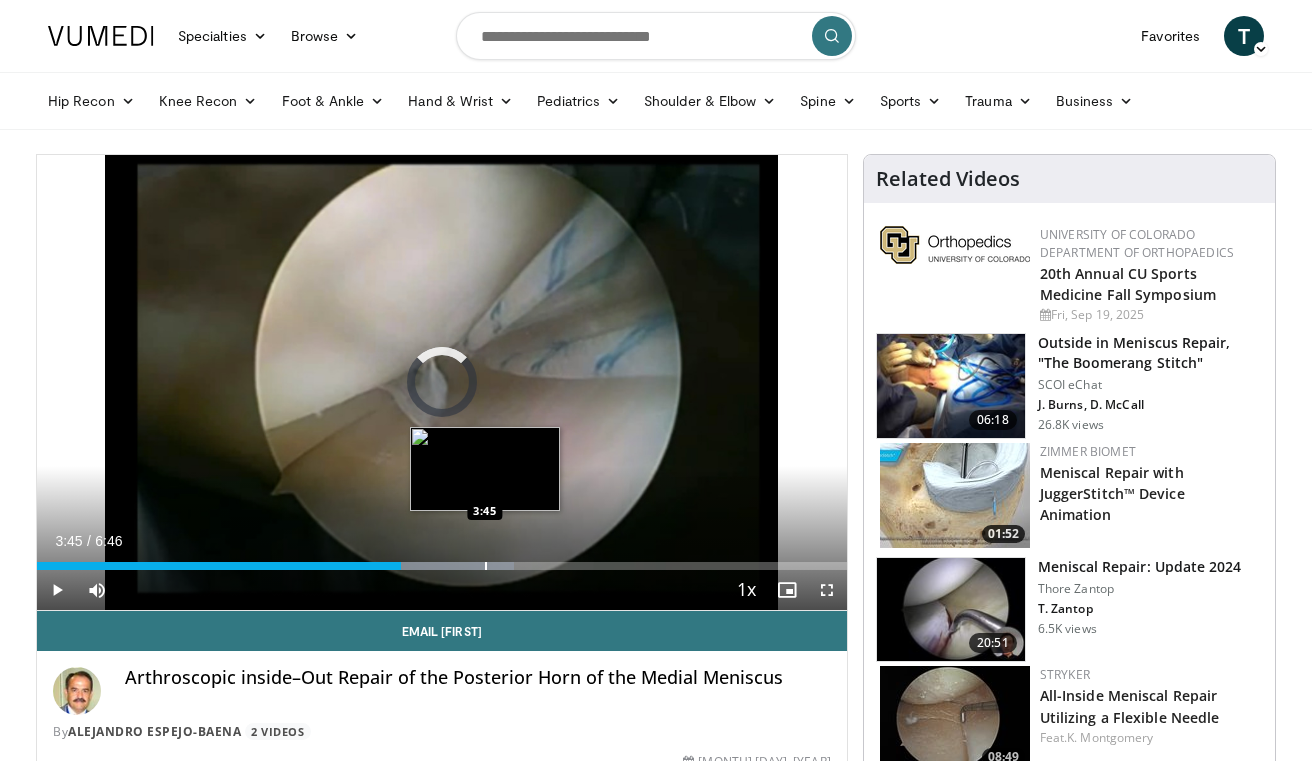 click at bounding box center (486, 566) 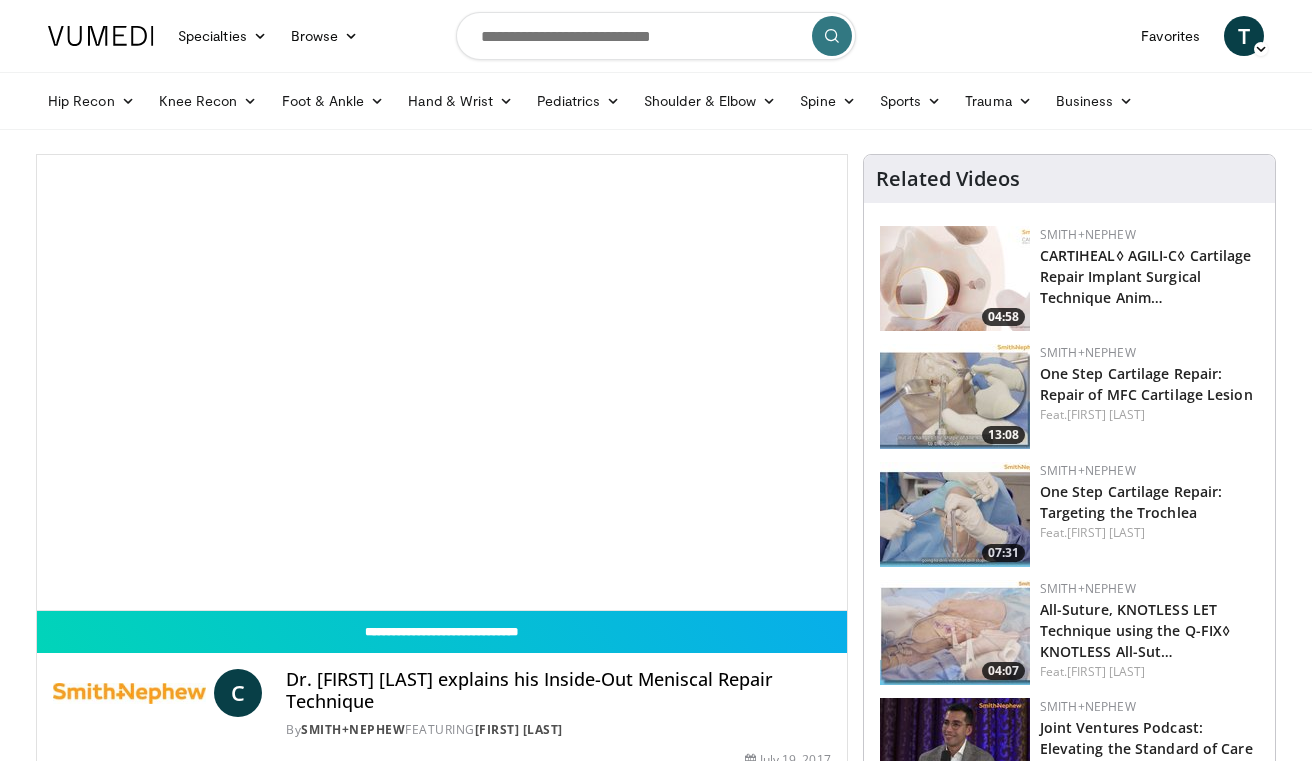 scroll, scrollTop: 0, scrollLeft: 0, axis: both 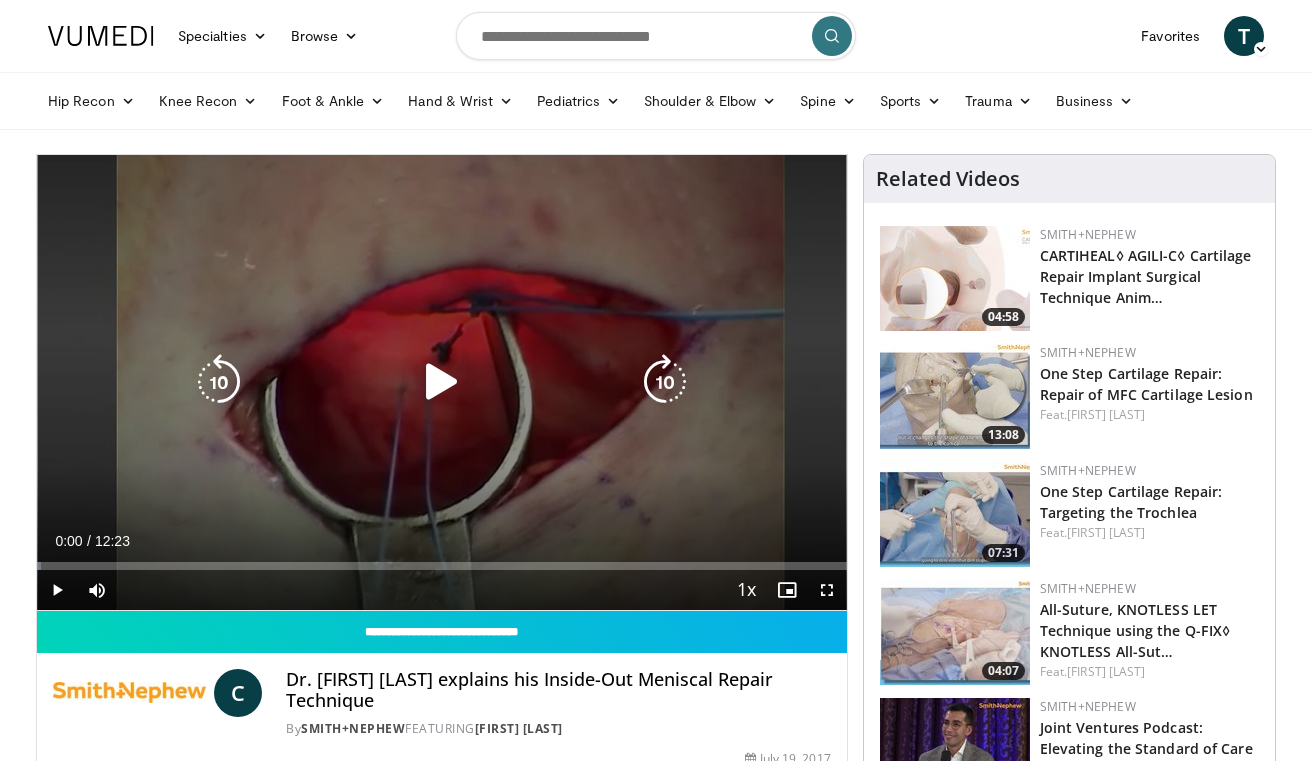 click at bounding box center (442, 382) 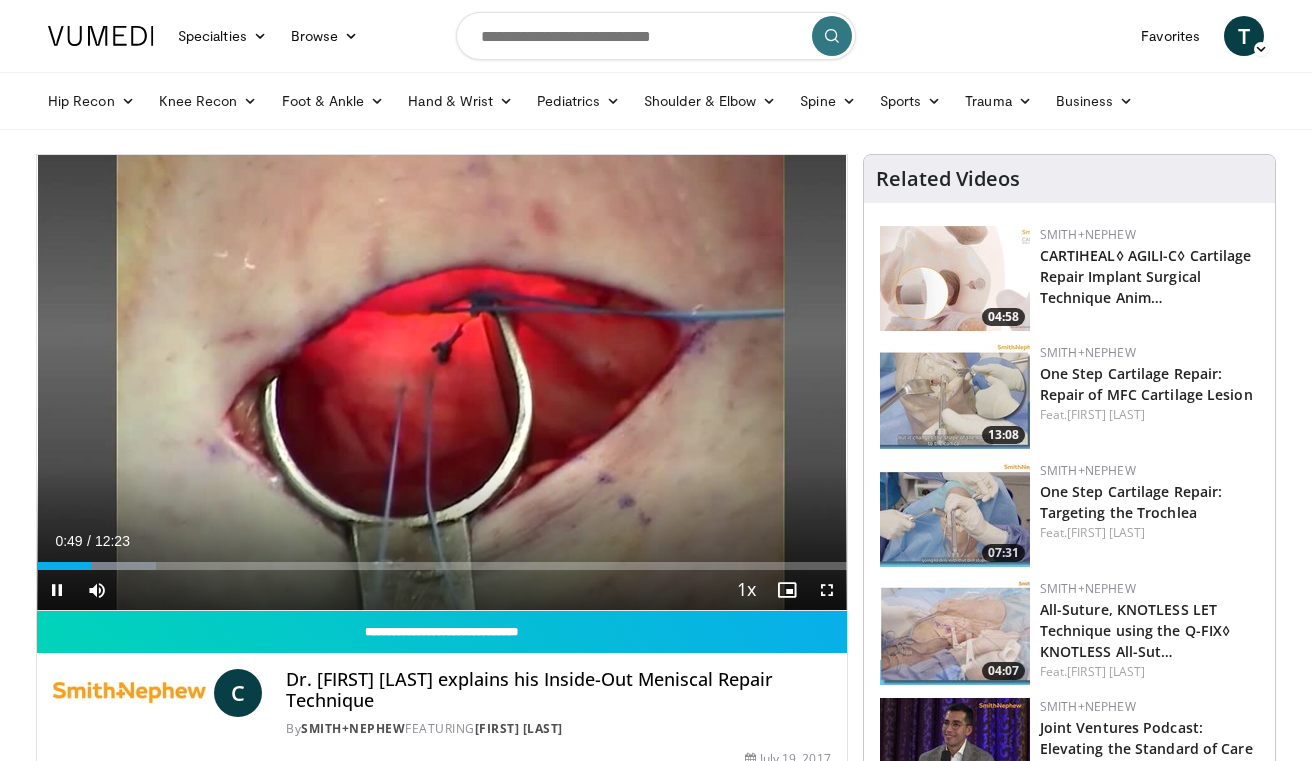 click at bounding box center (827, 590) 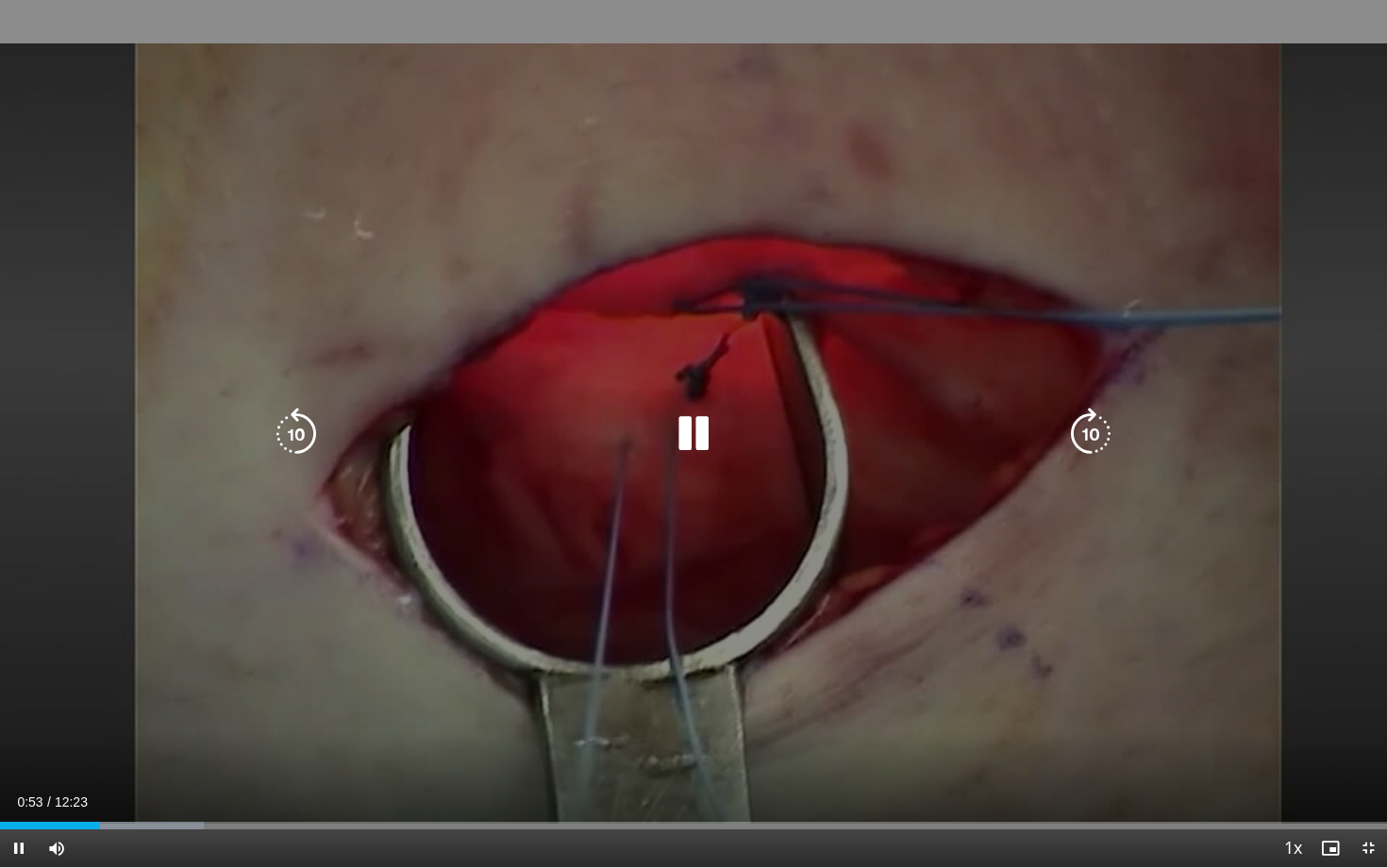 click at bounding box center [694, 434] 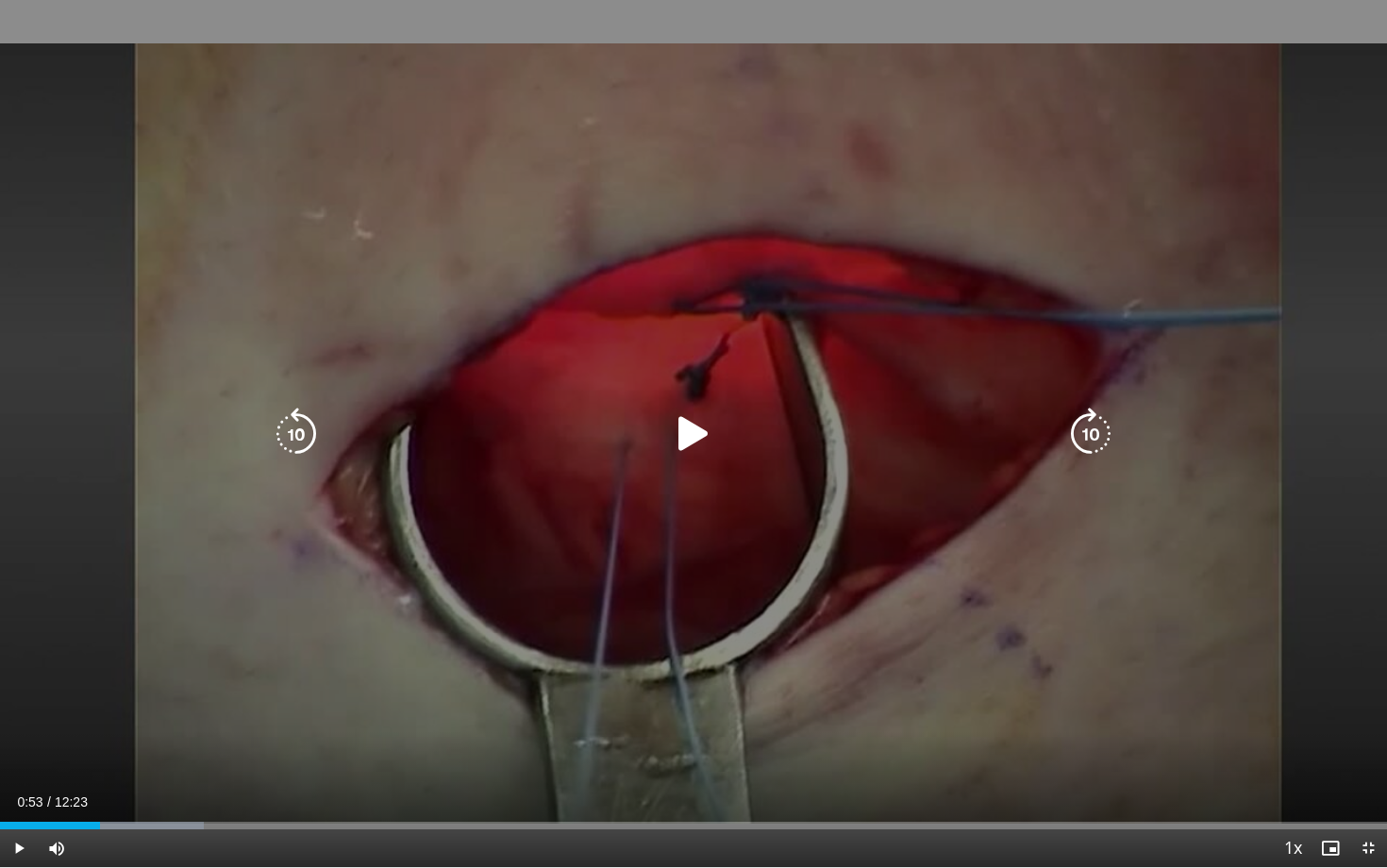 click at bounding box center [694, 434] 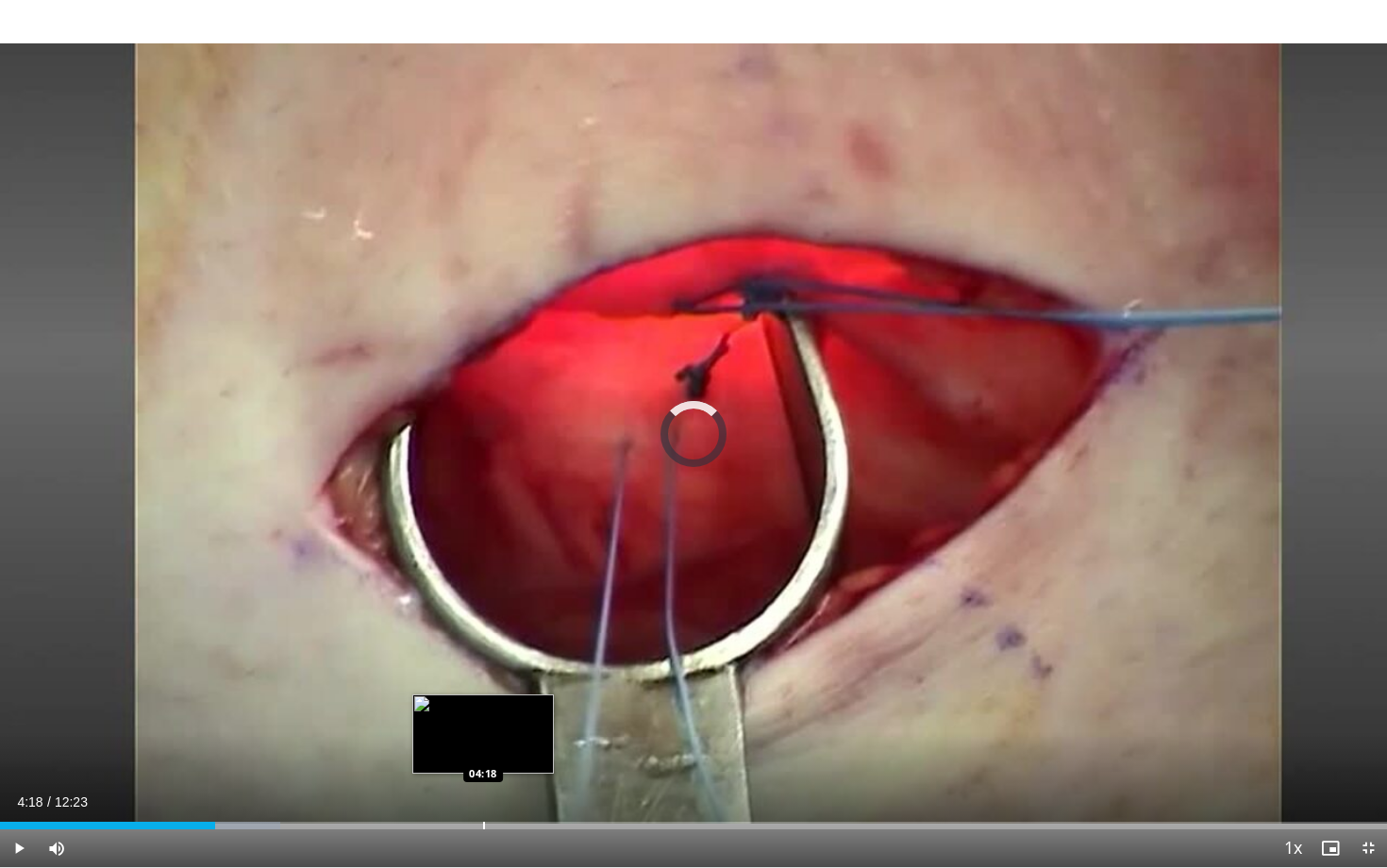 click on "Loaded :  20.18% 04:18 04:18" at bounding box center [694, 820] 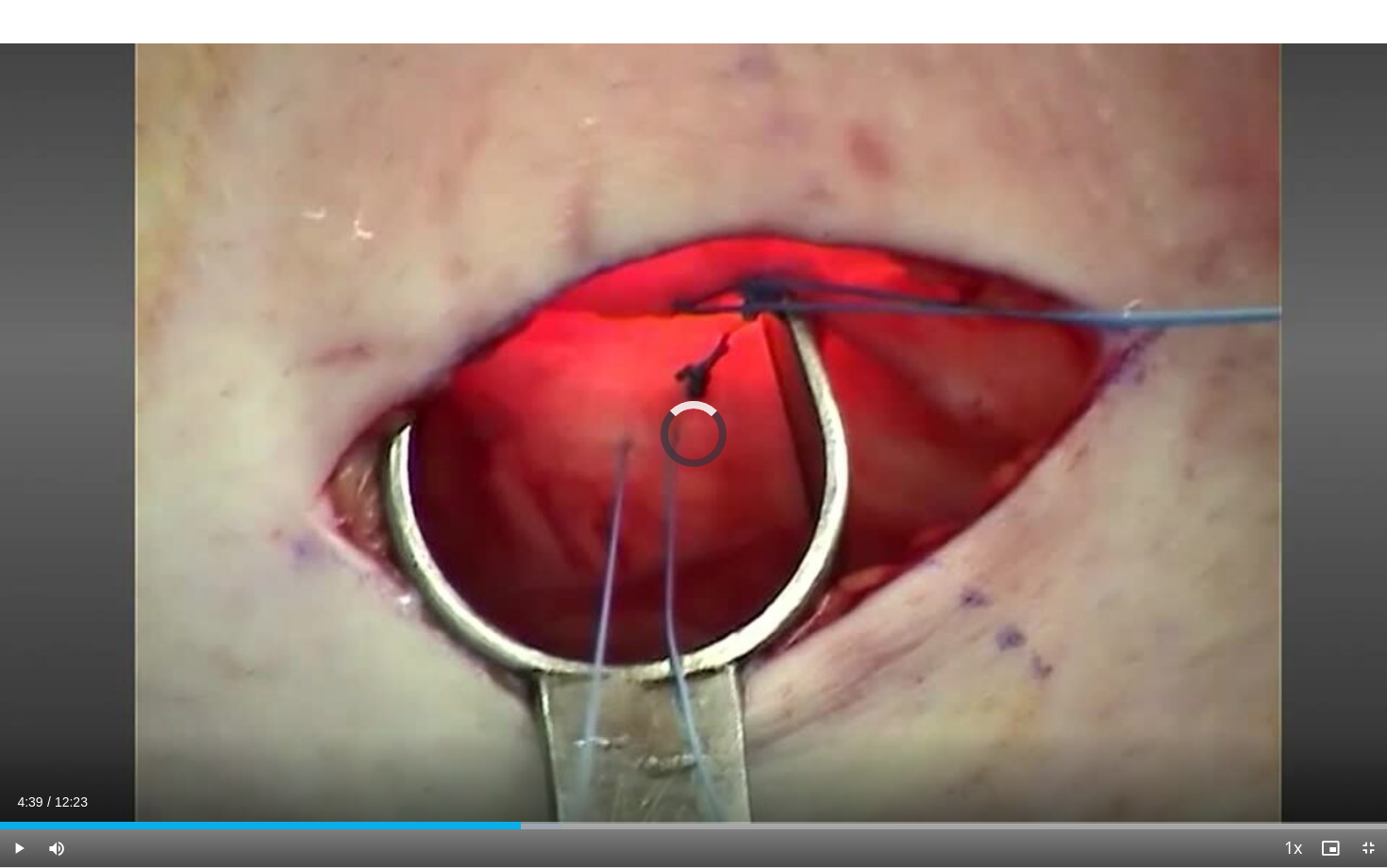 click at bounding box center (521, 826) 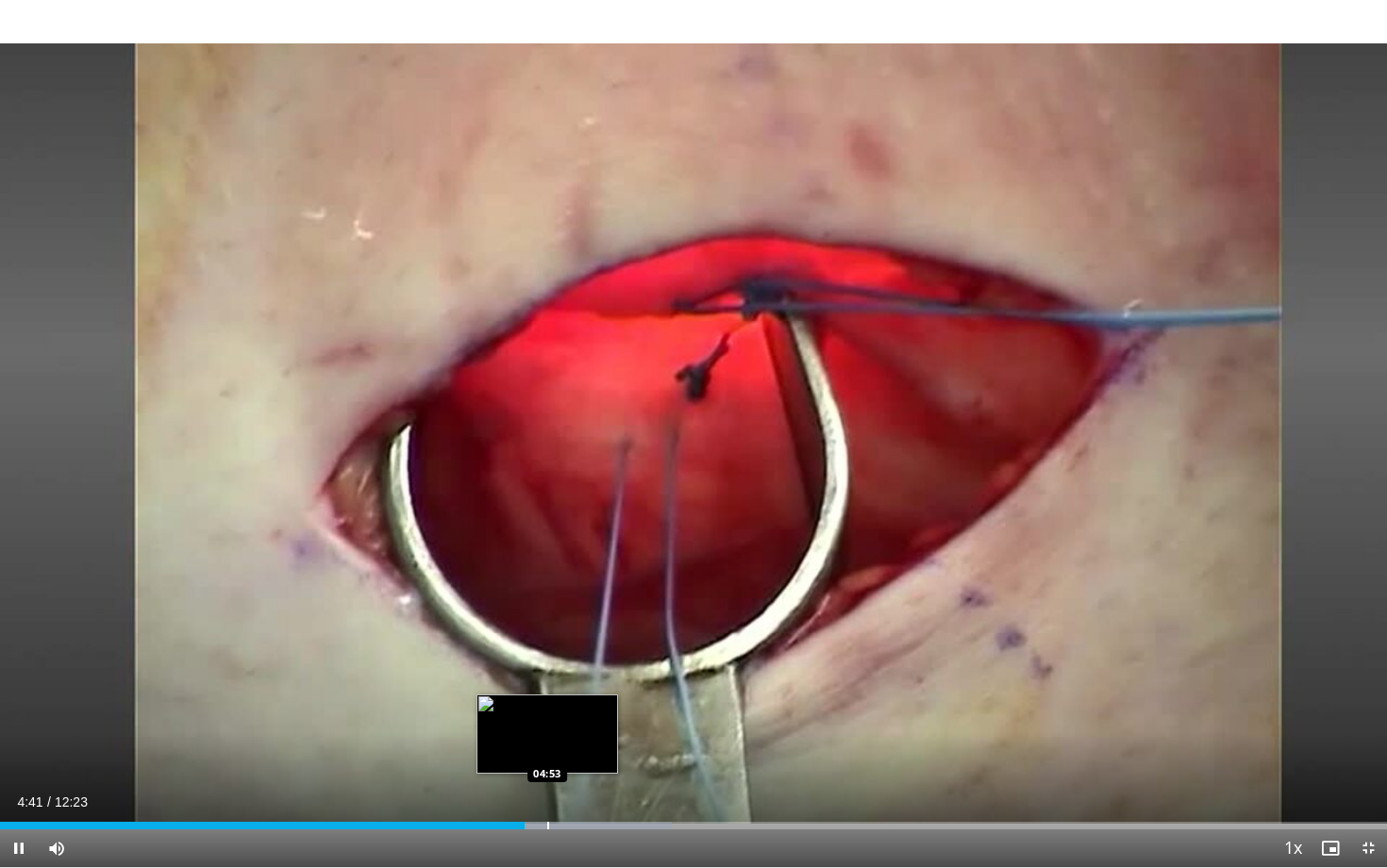 click at bounding box center (548, 826) 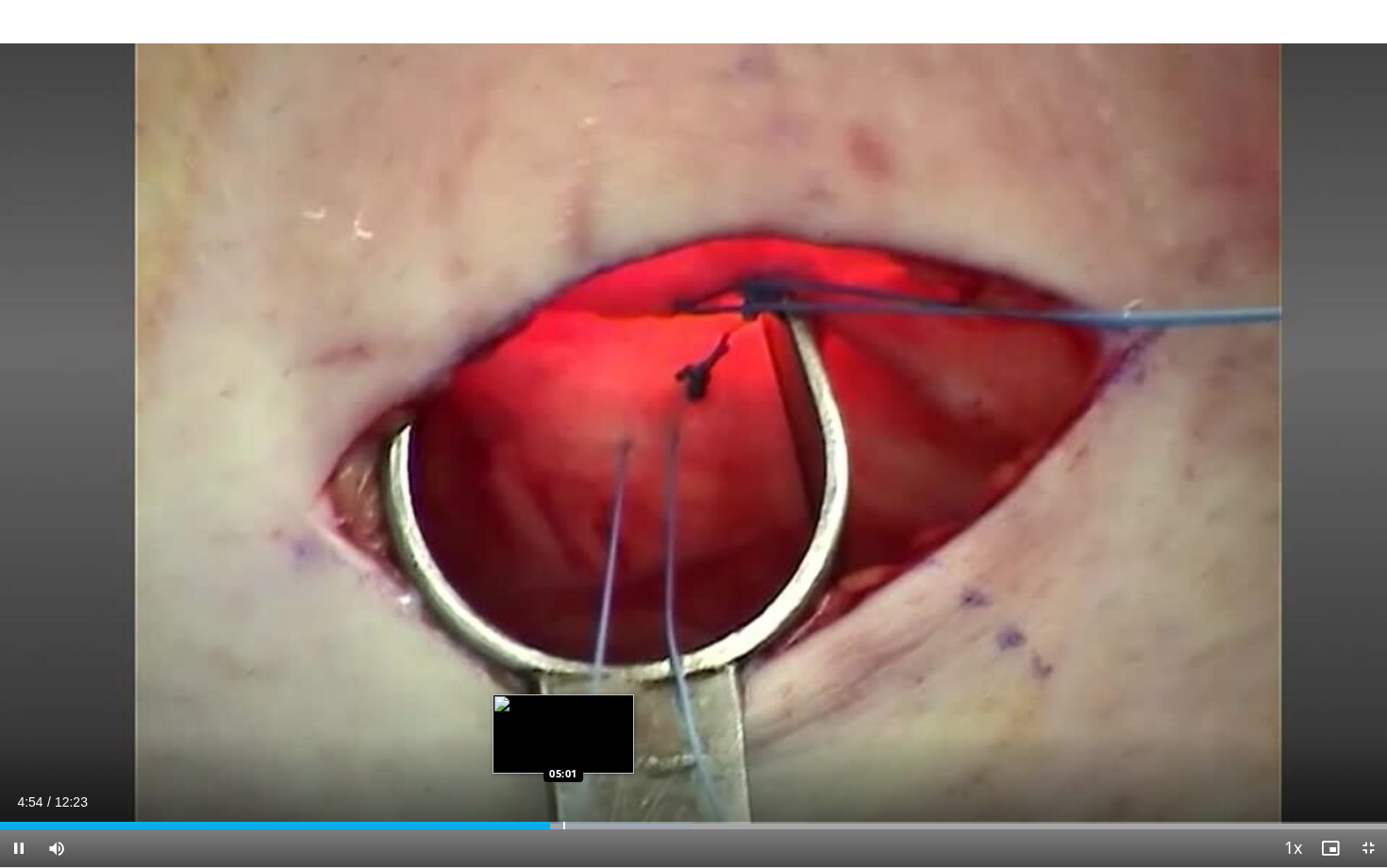 click at bounding box center [564, 826] 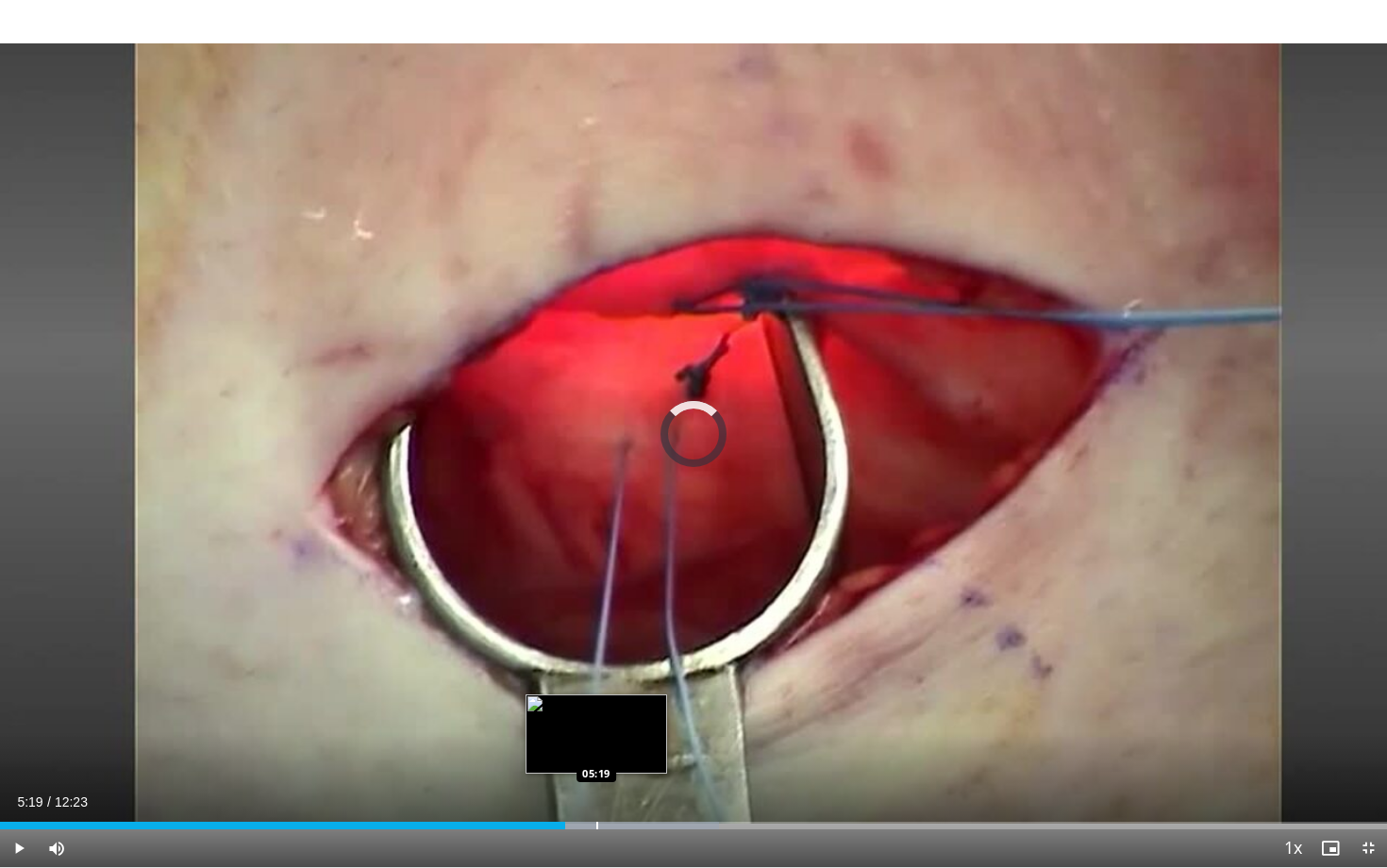 click at bounding box center (597, 826) 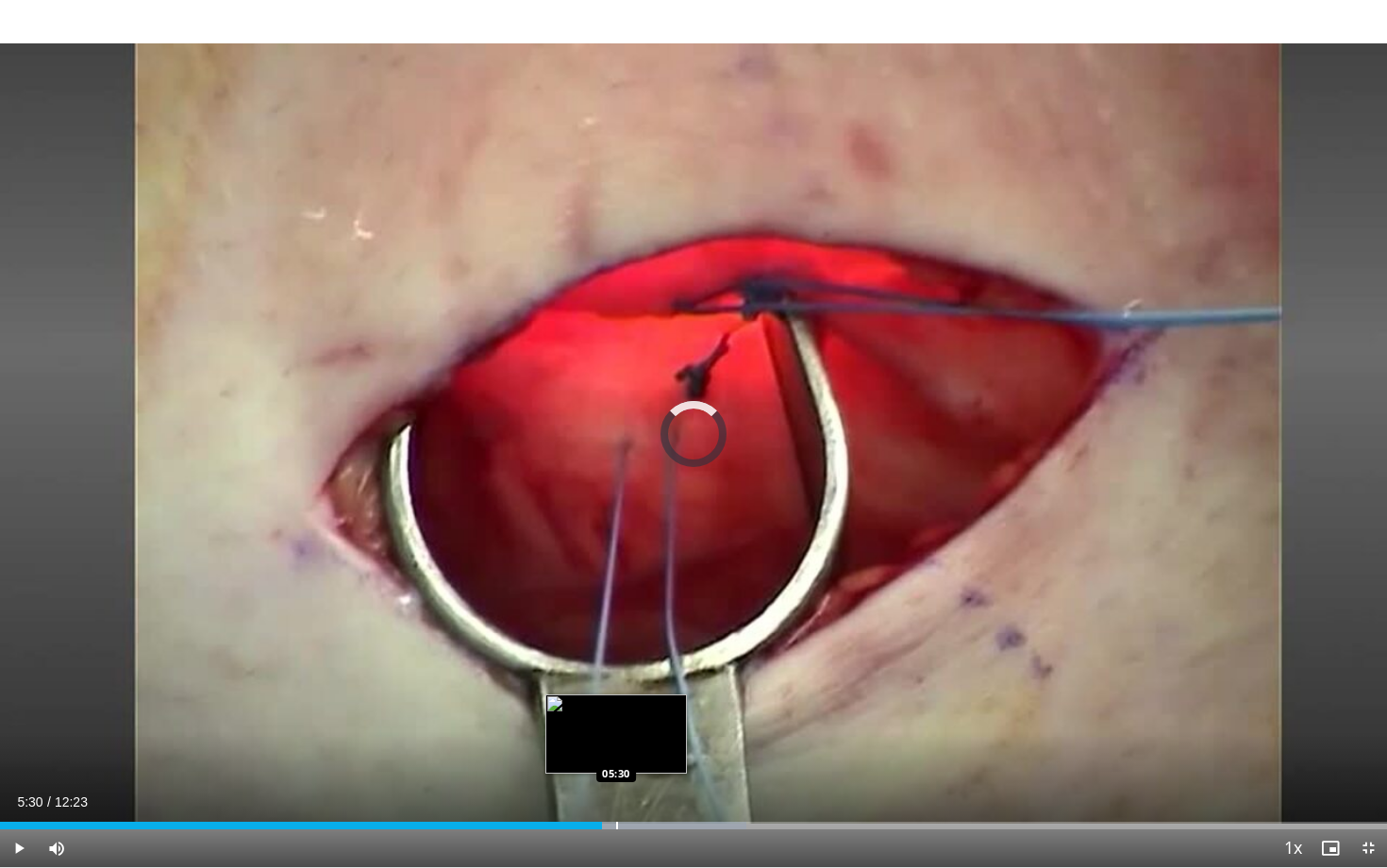 click at bounding box center [617, 826] 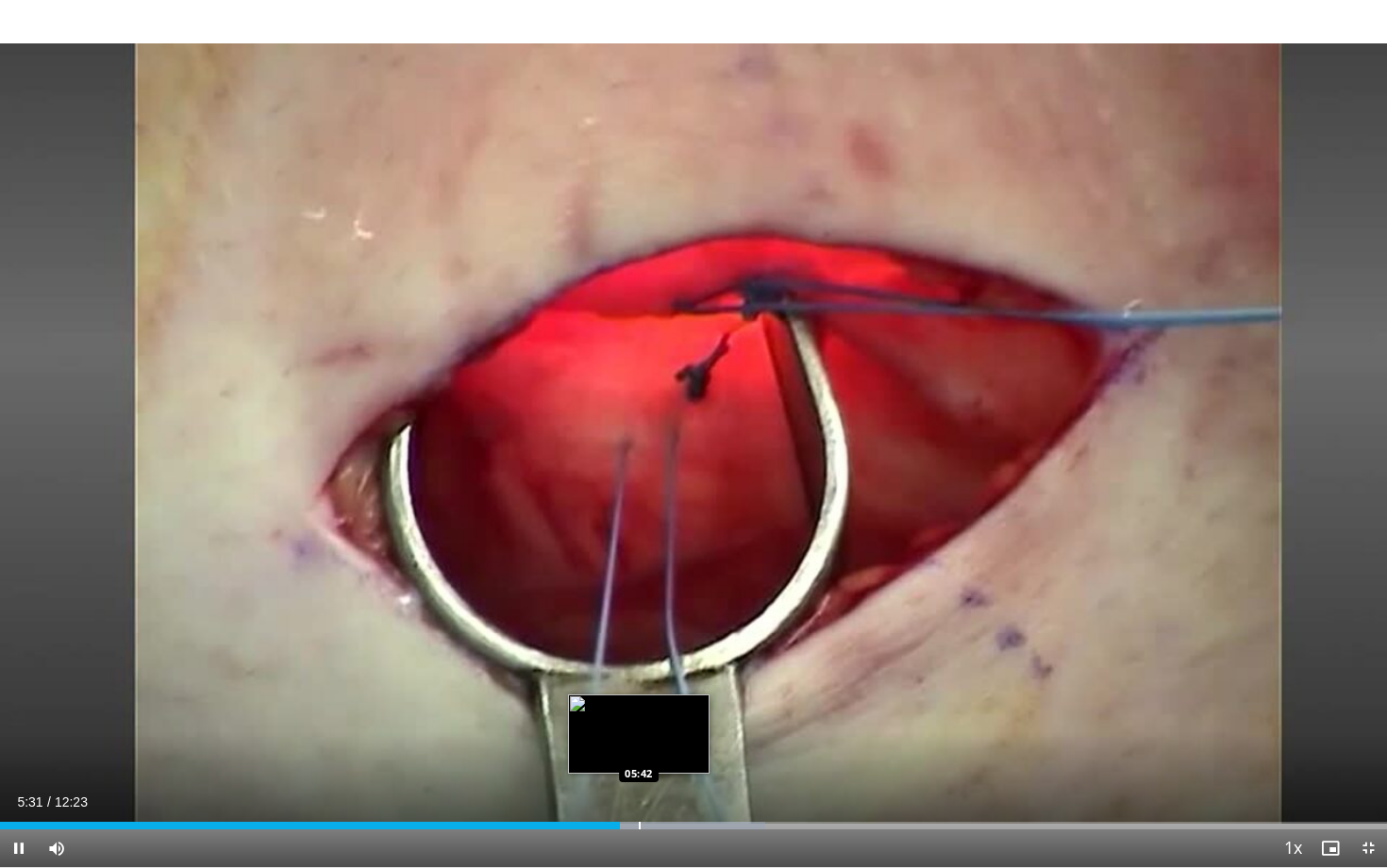 click at bounding box center (654, 826) 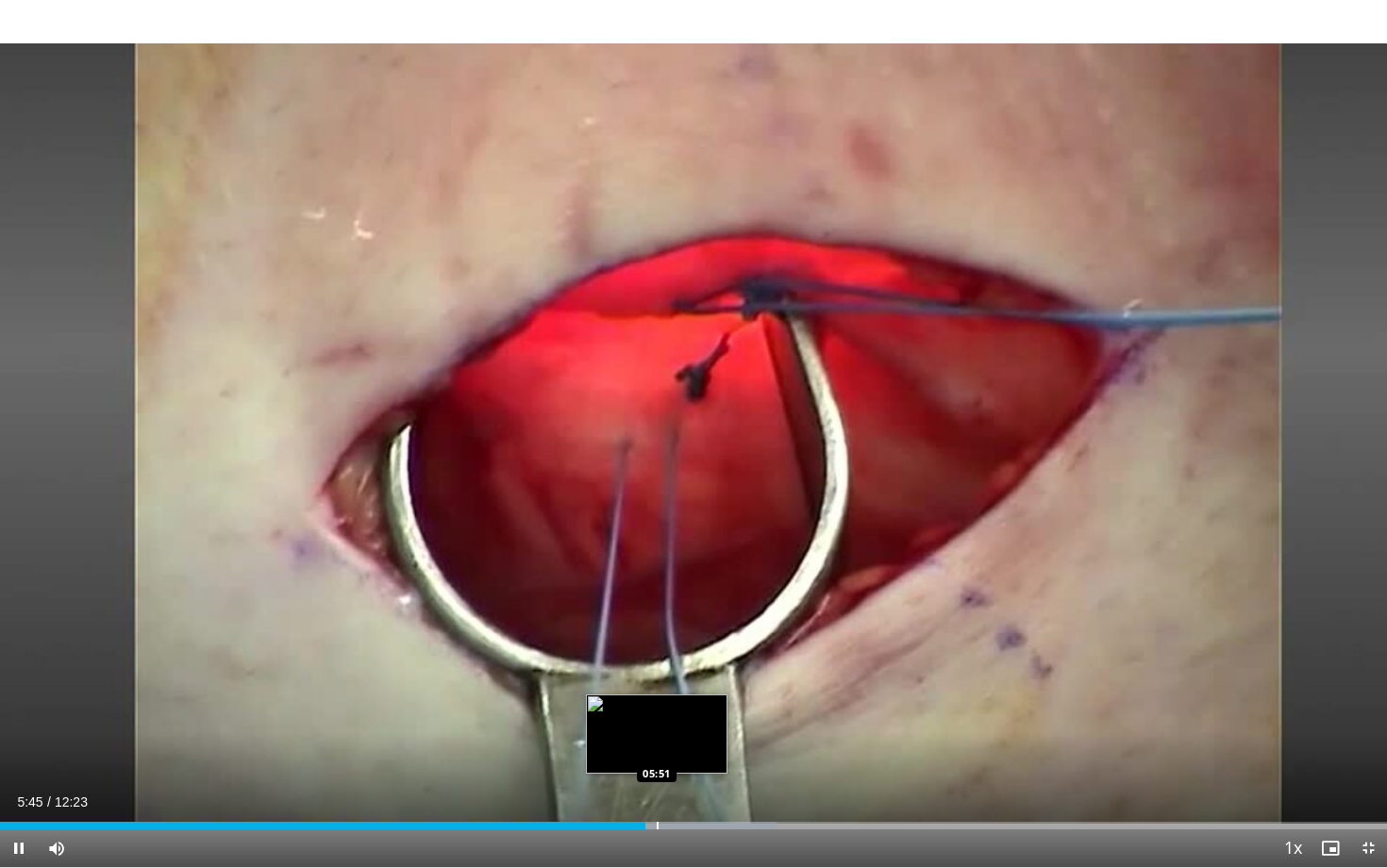 click at bounding box center [658, 826] 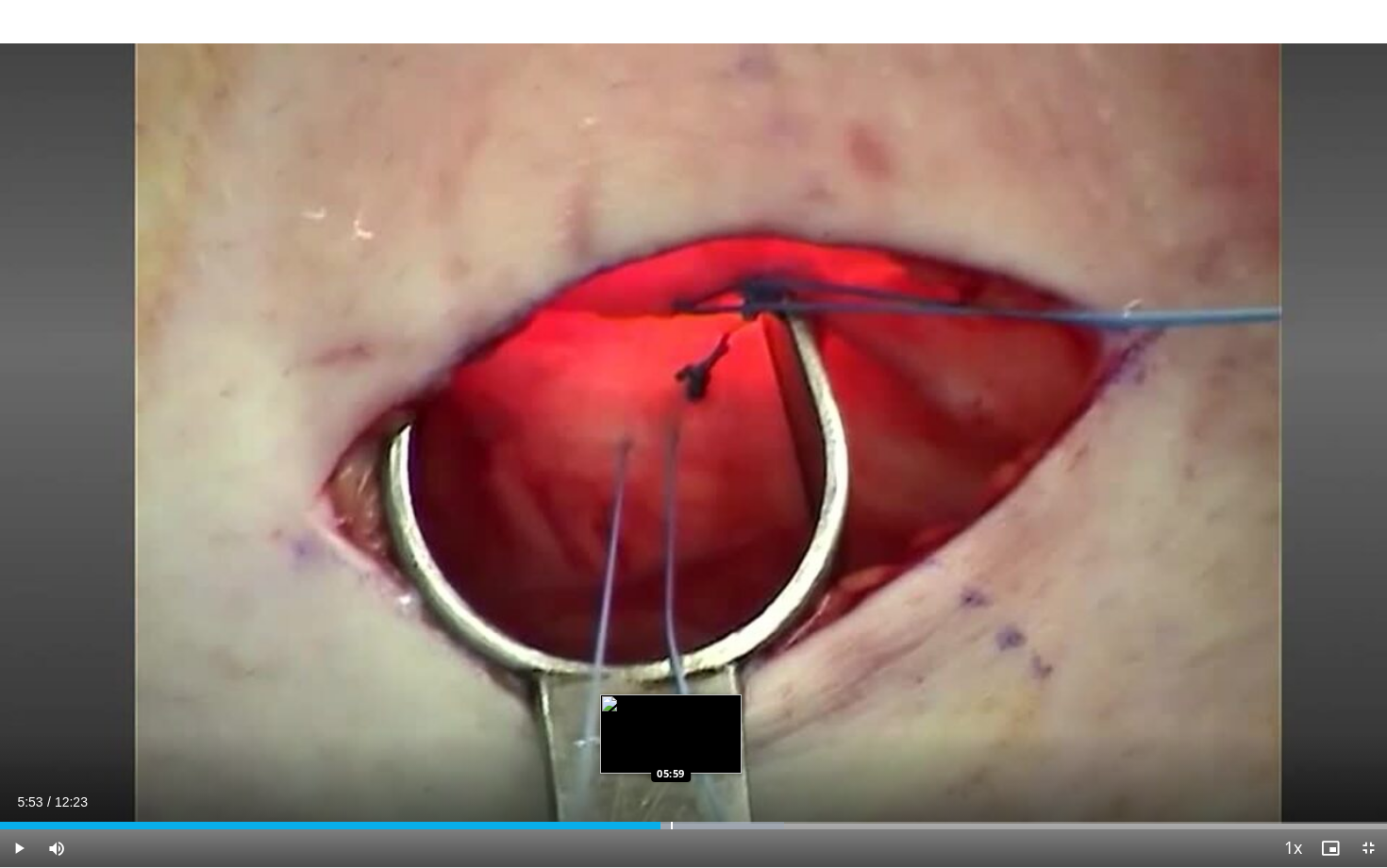 click at bounding box center [672, 826] 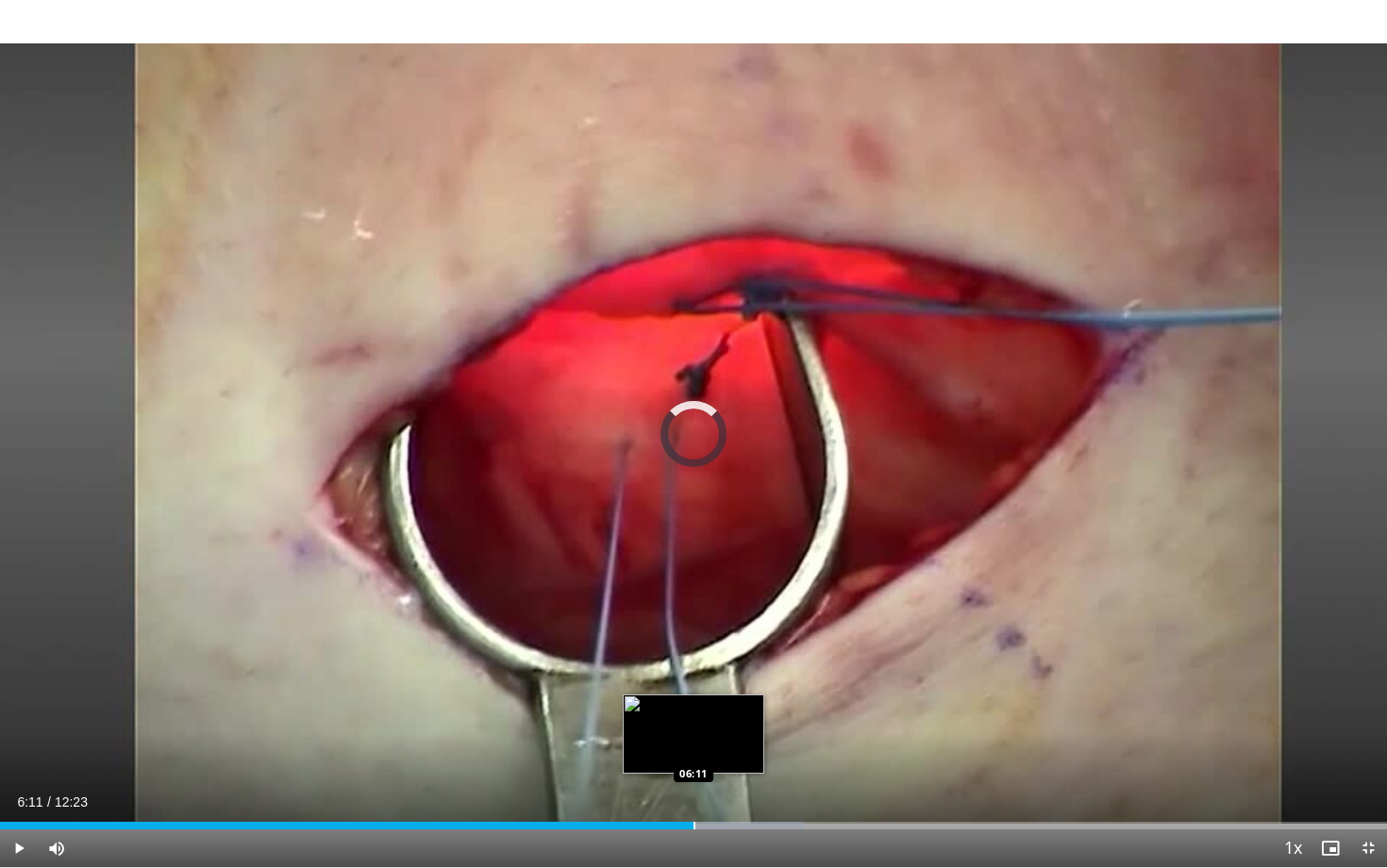 click at bounding box center (694, 826) 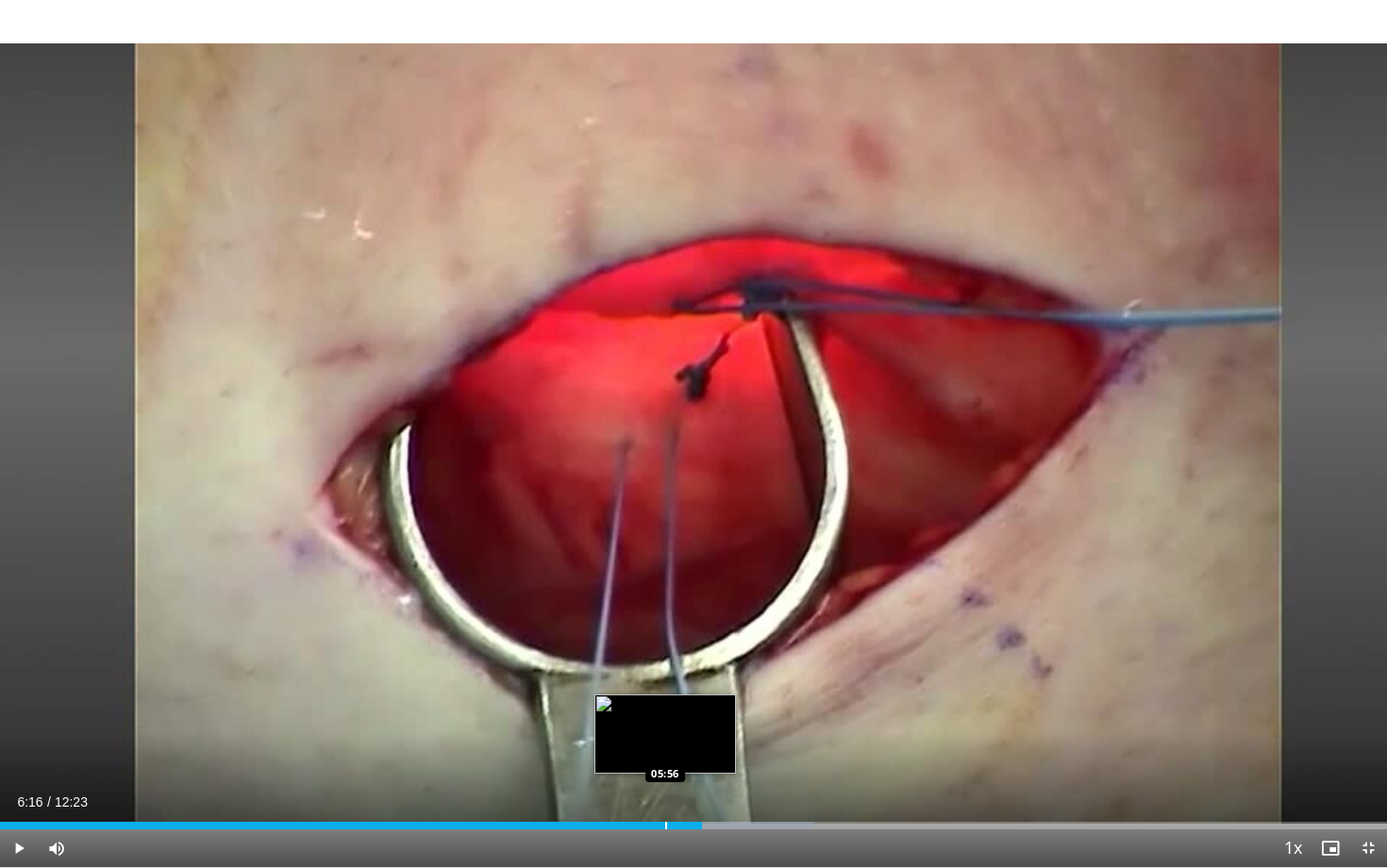 click at bounding box center [666, 826] 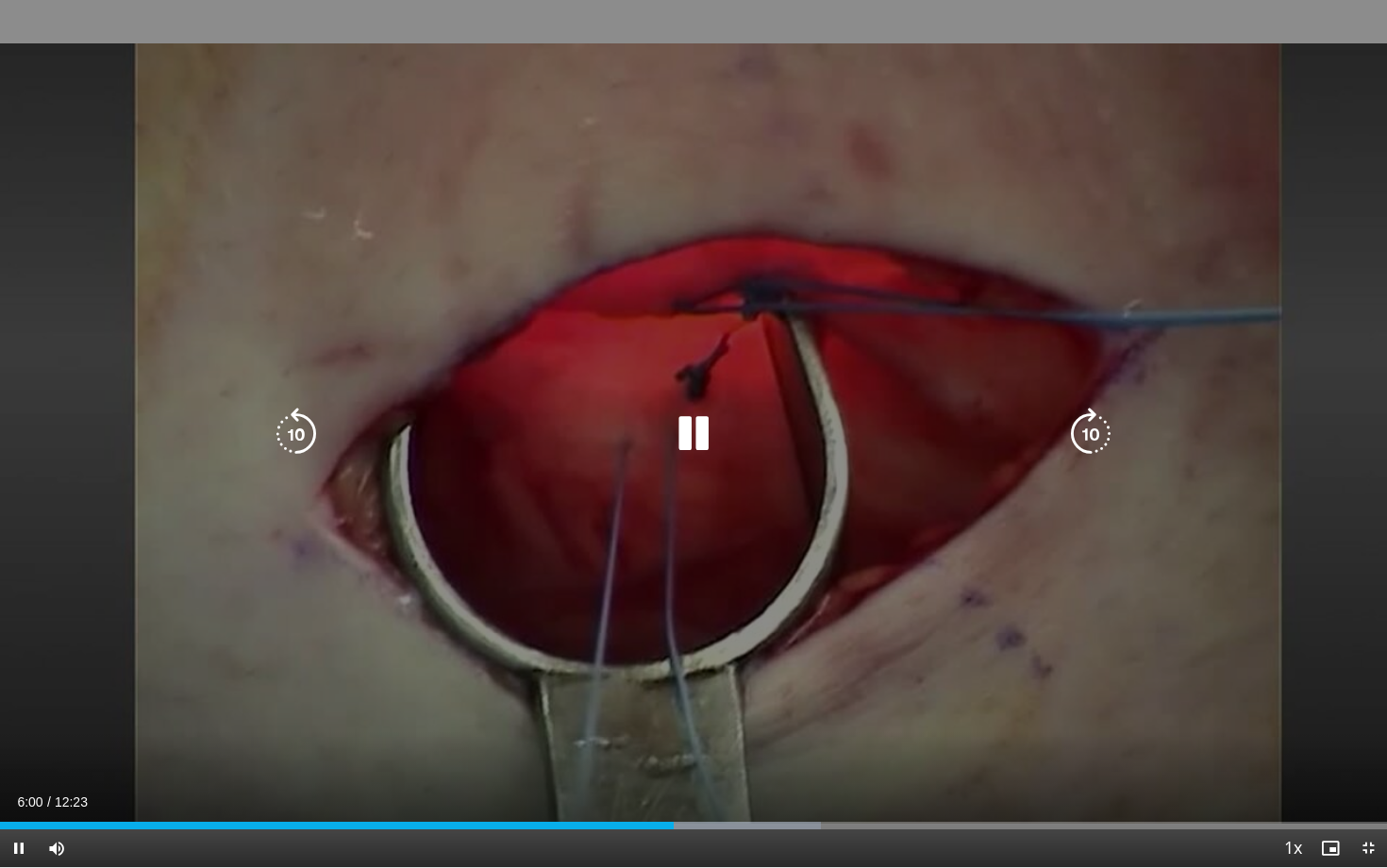 click on "10 seconds
Tap to unmute" at bounding box center (694, 433) 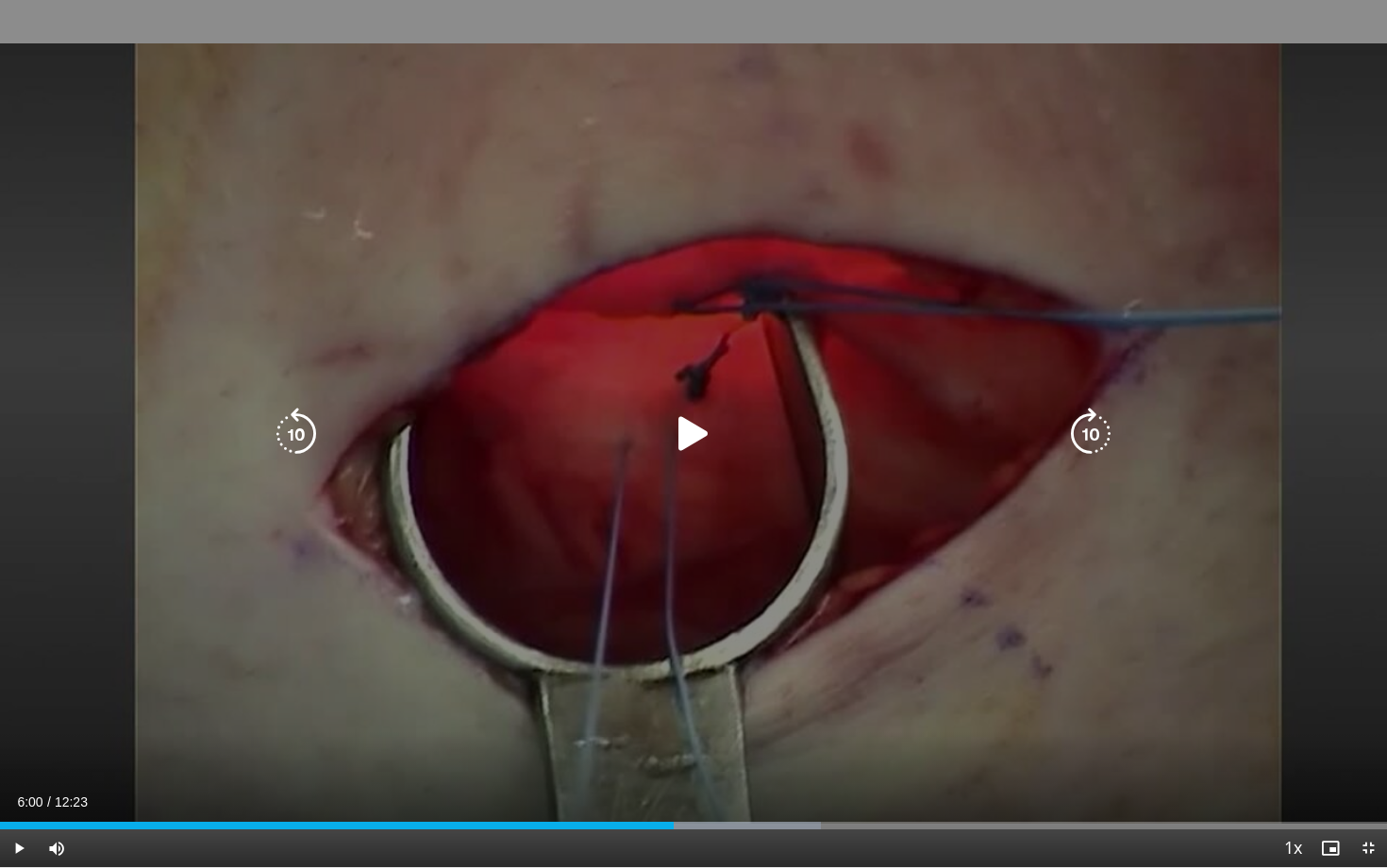 click on "10 seconds
Tap to unmute" at bounding box center [694, 433] 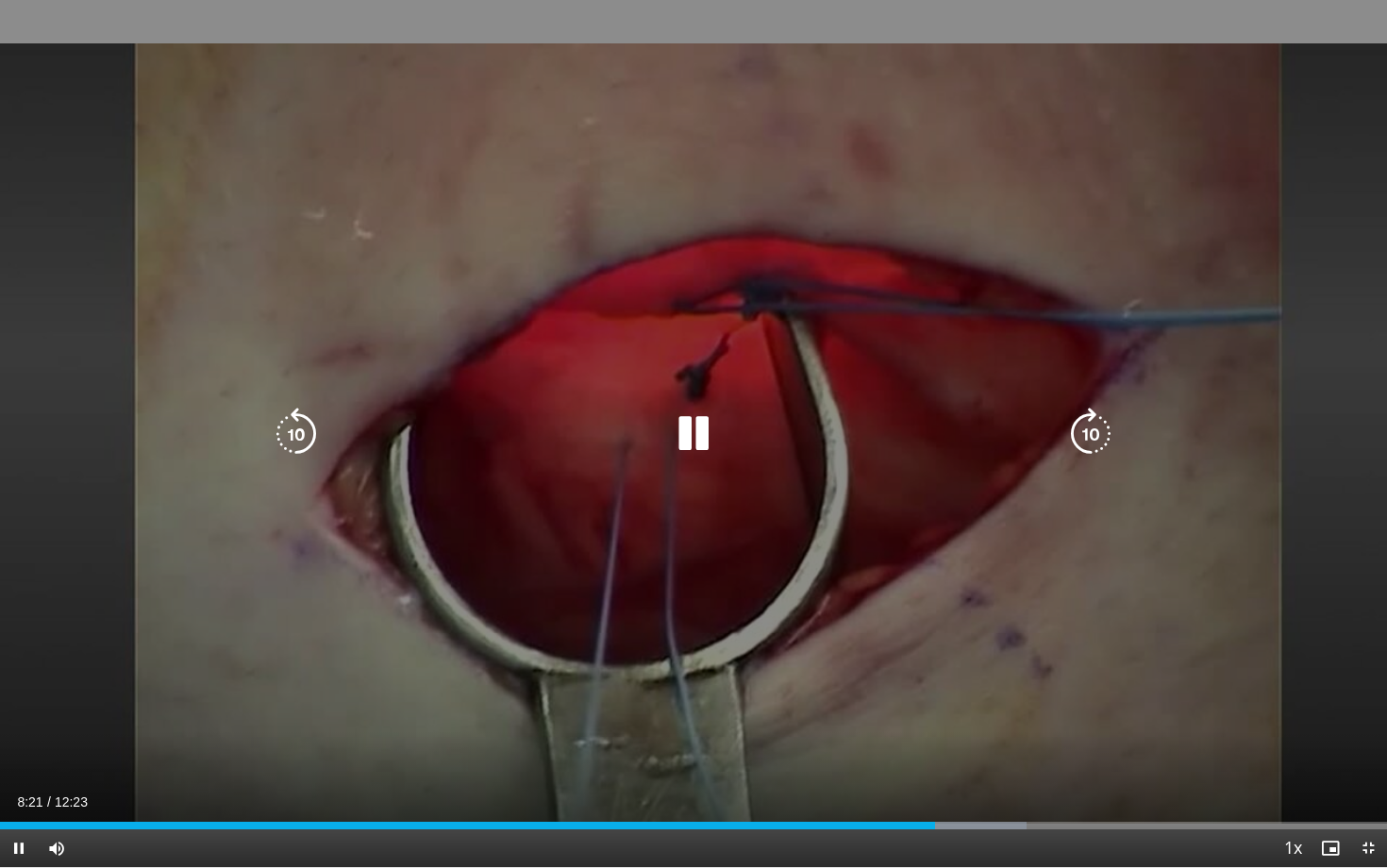click at bounding box center (694, 434) 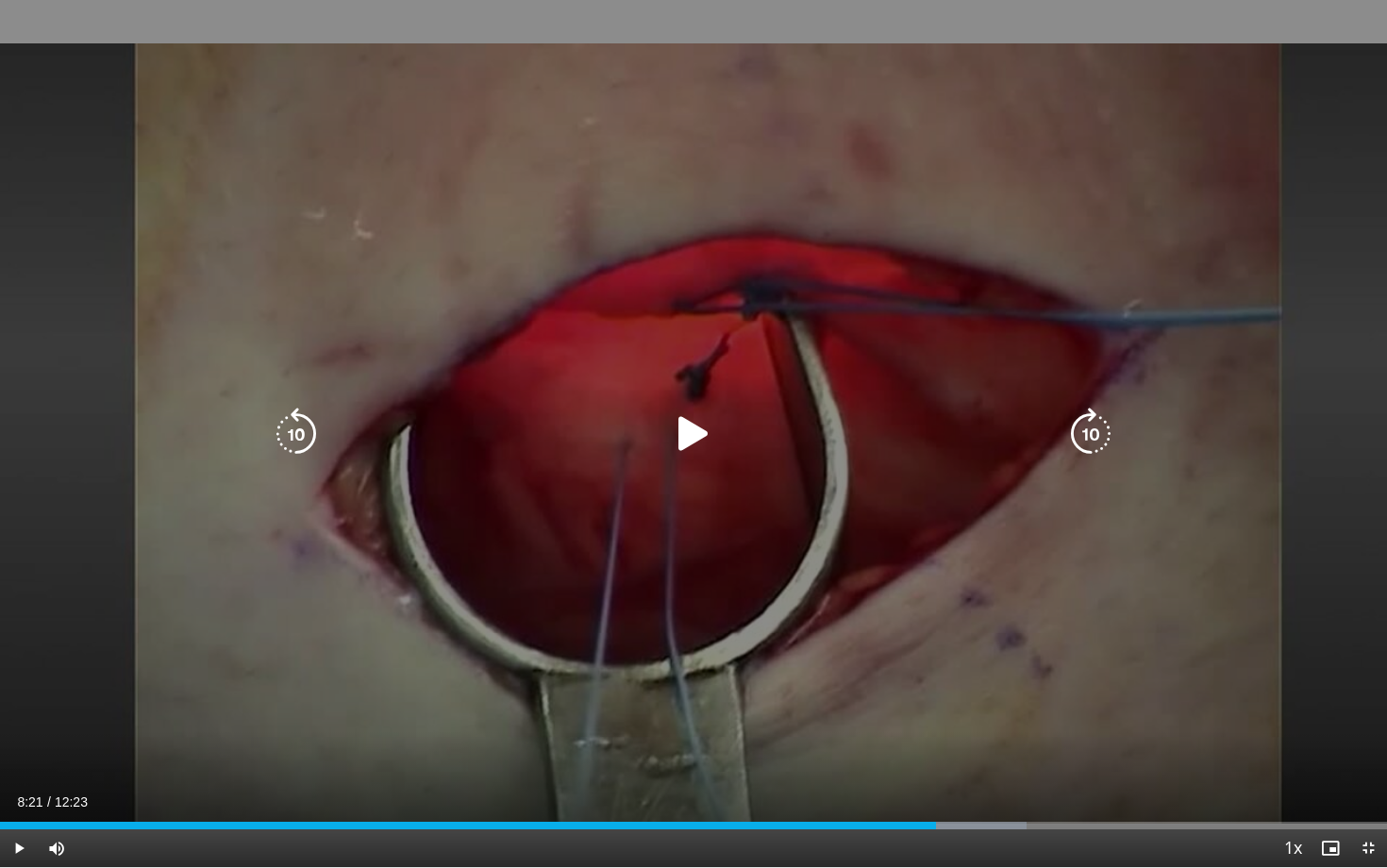 click at bounding box center (694, 434) 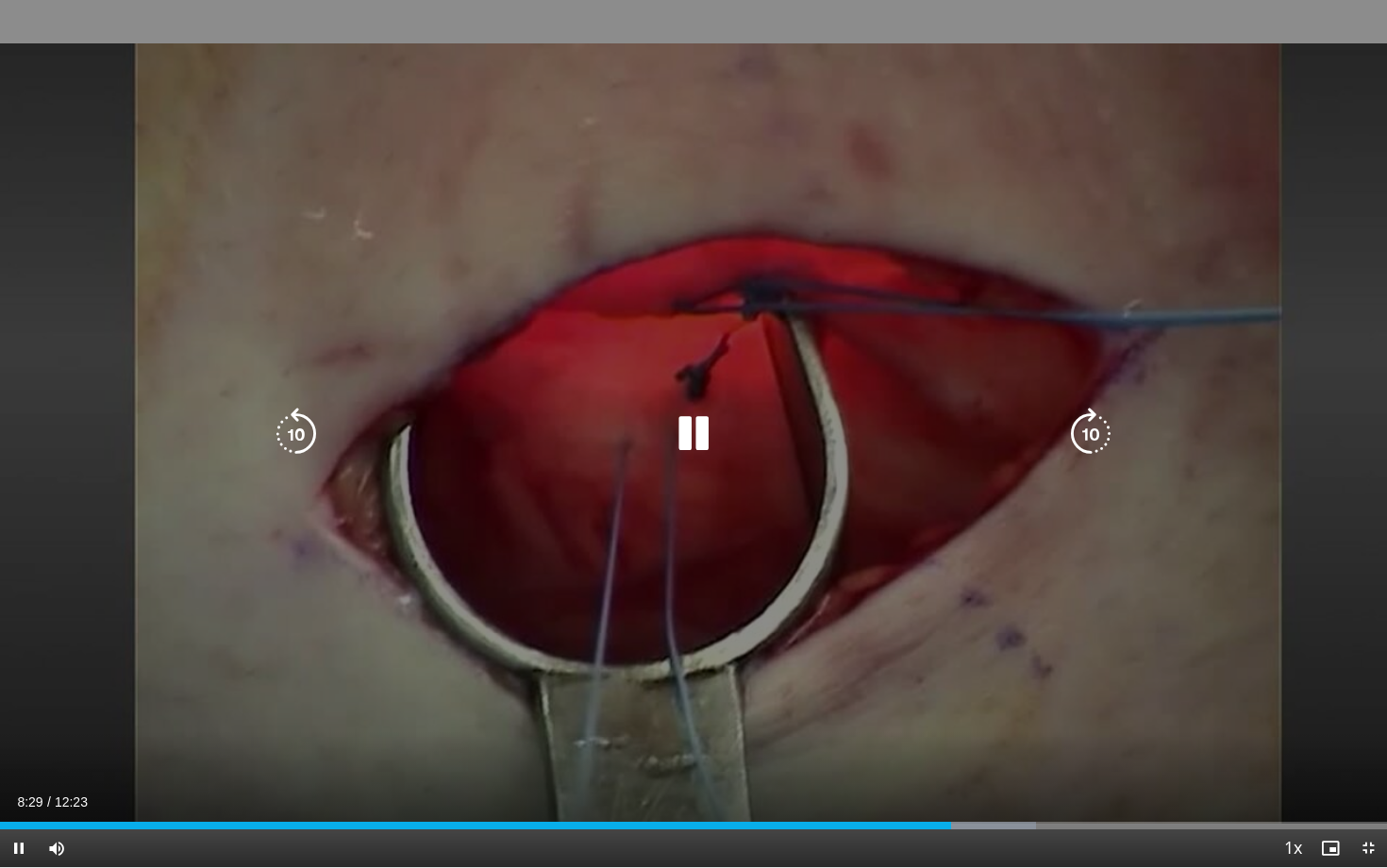 click at bounding box center (1091, 434) 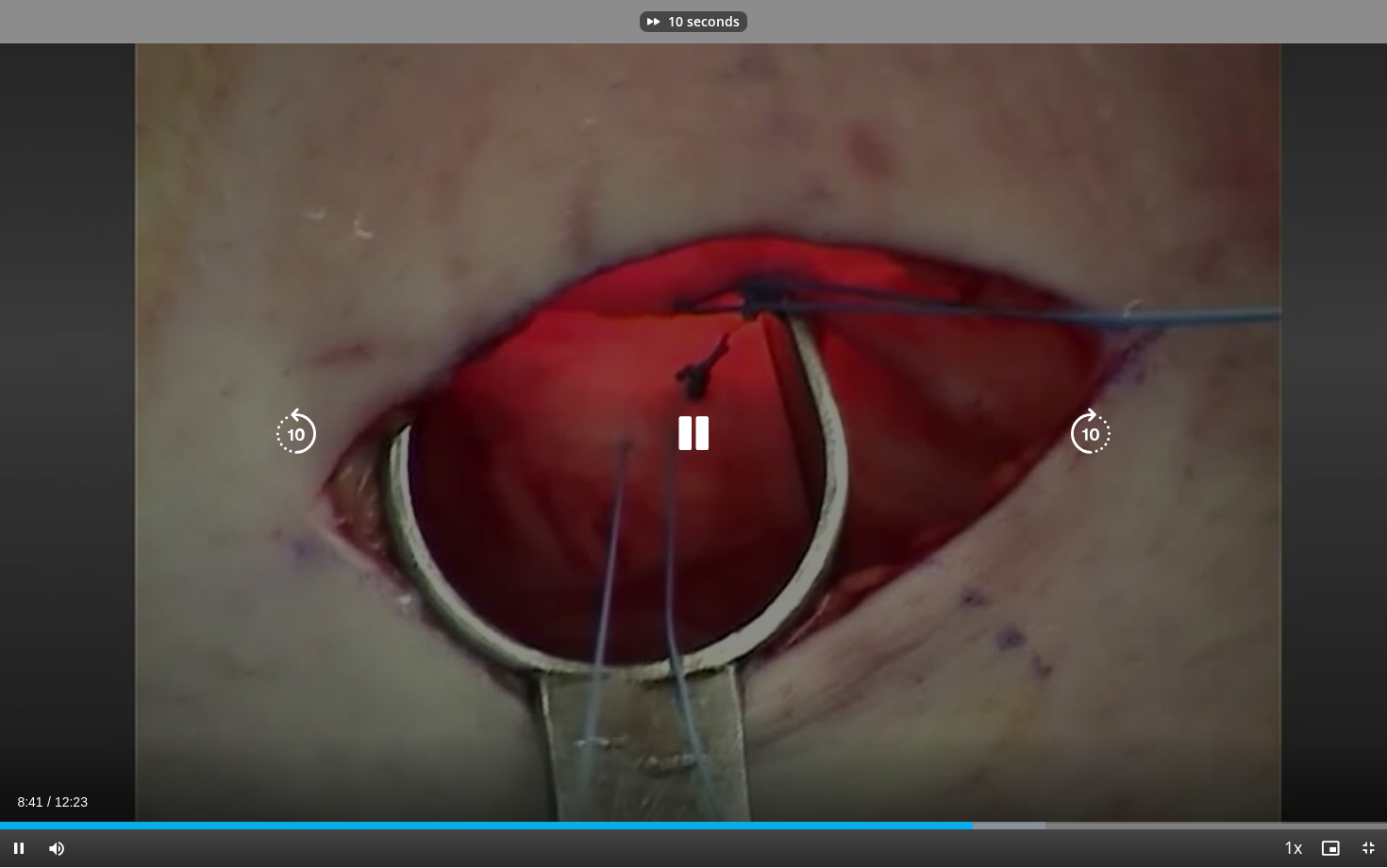 click at bounding box center [1091, 434] 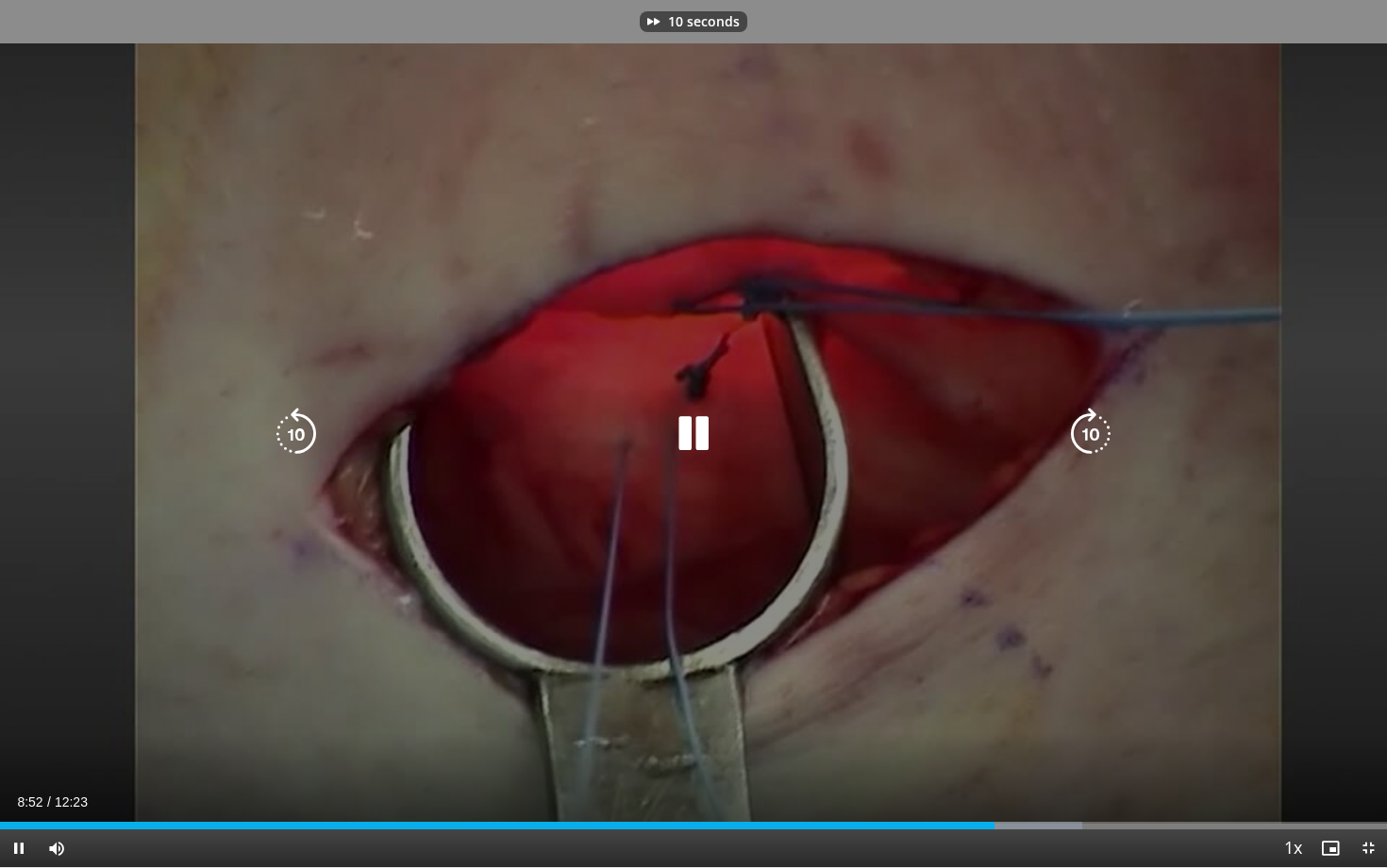 click at bounding box center [694, 434] 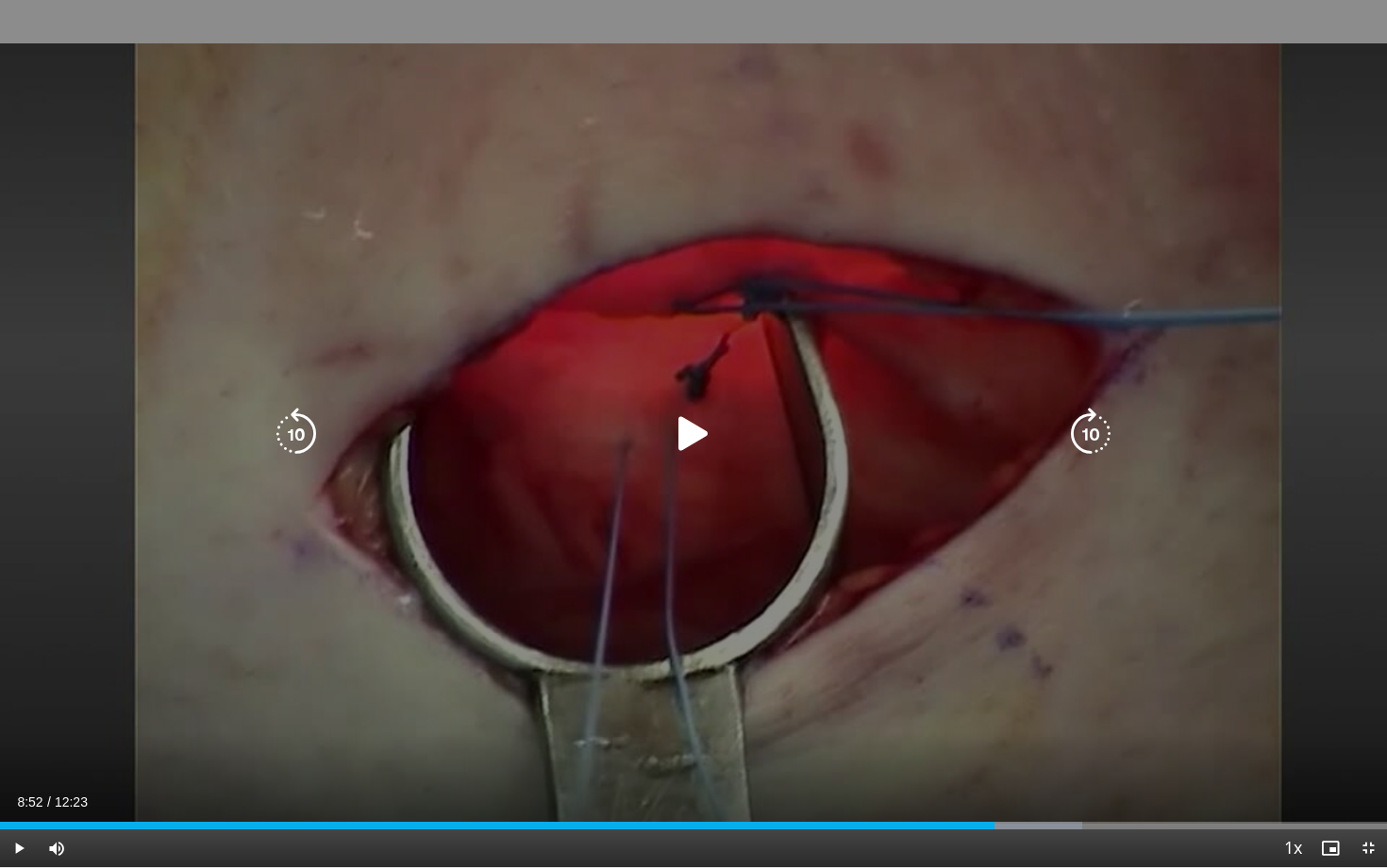 click at bounding box center (694, 434) 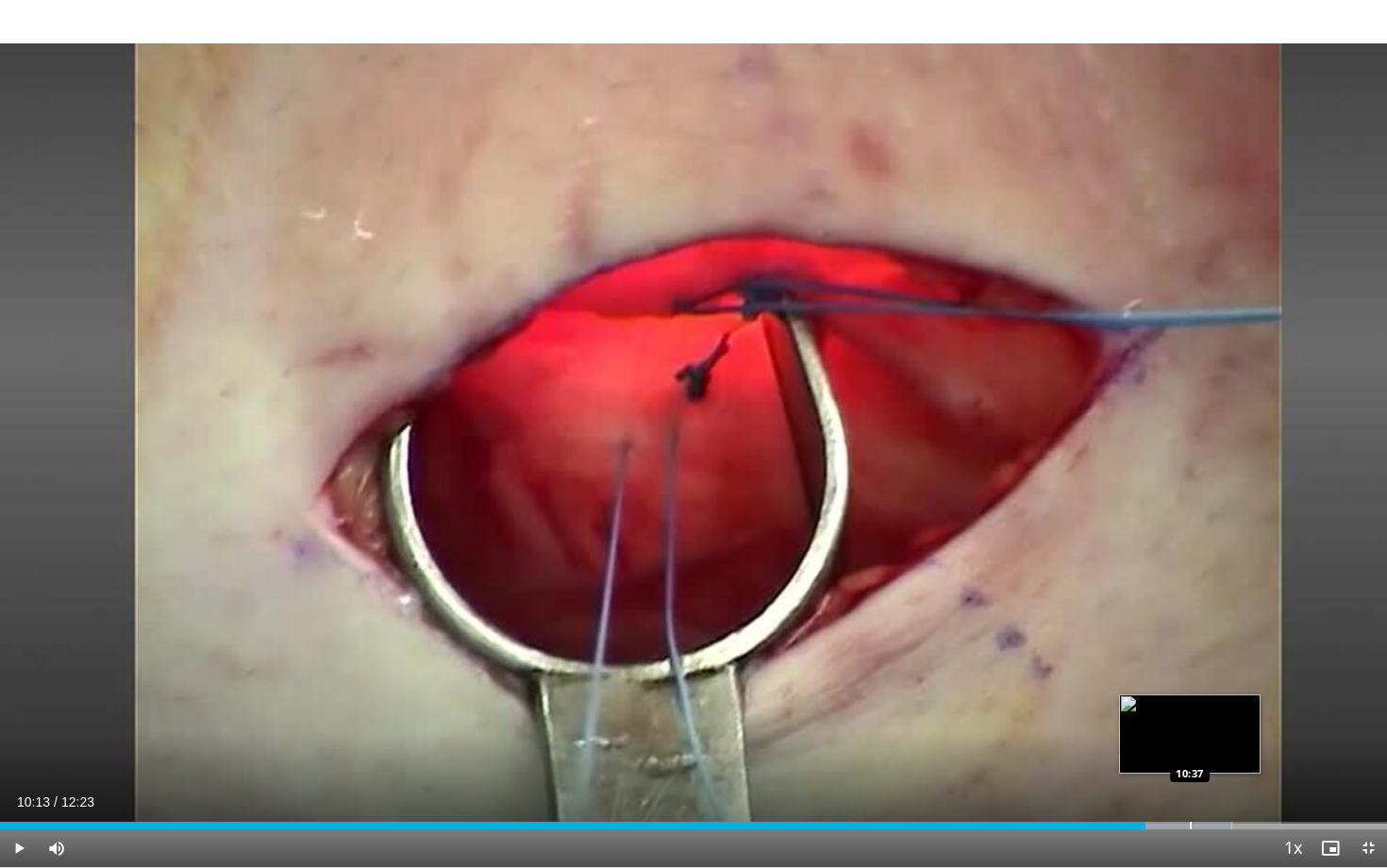 click on "Loaded :  88.81% 10:13 10:37" at bounding box center (694, 826) 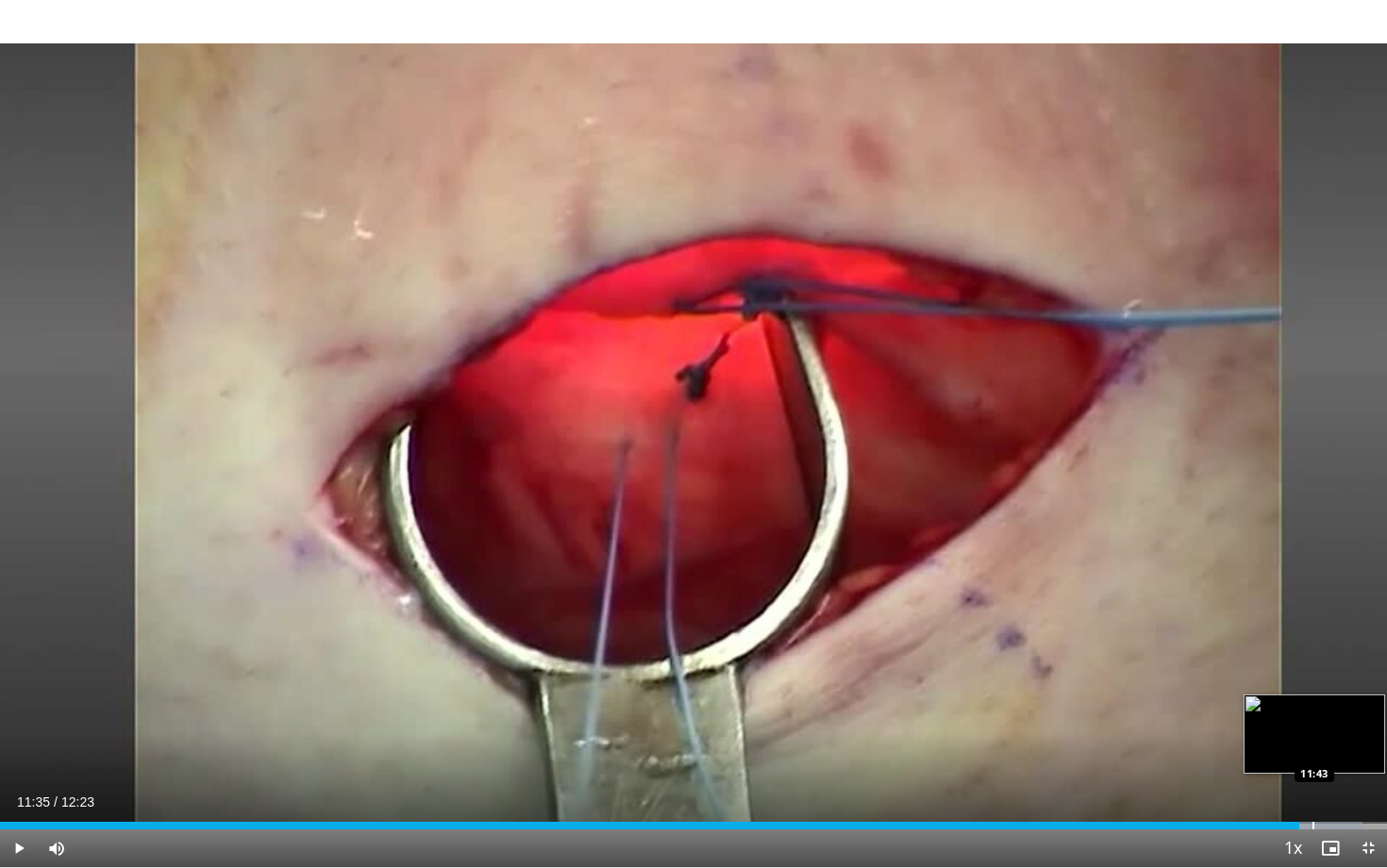 click at bounding box center [1313, 826] 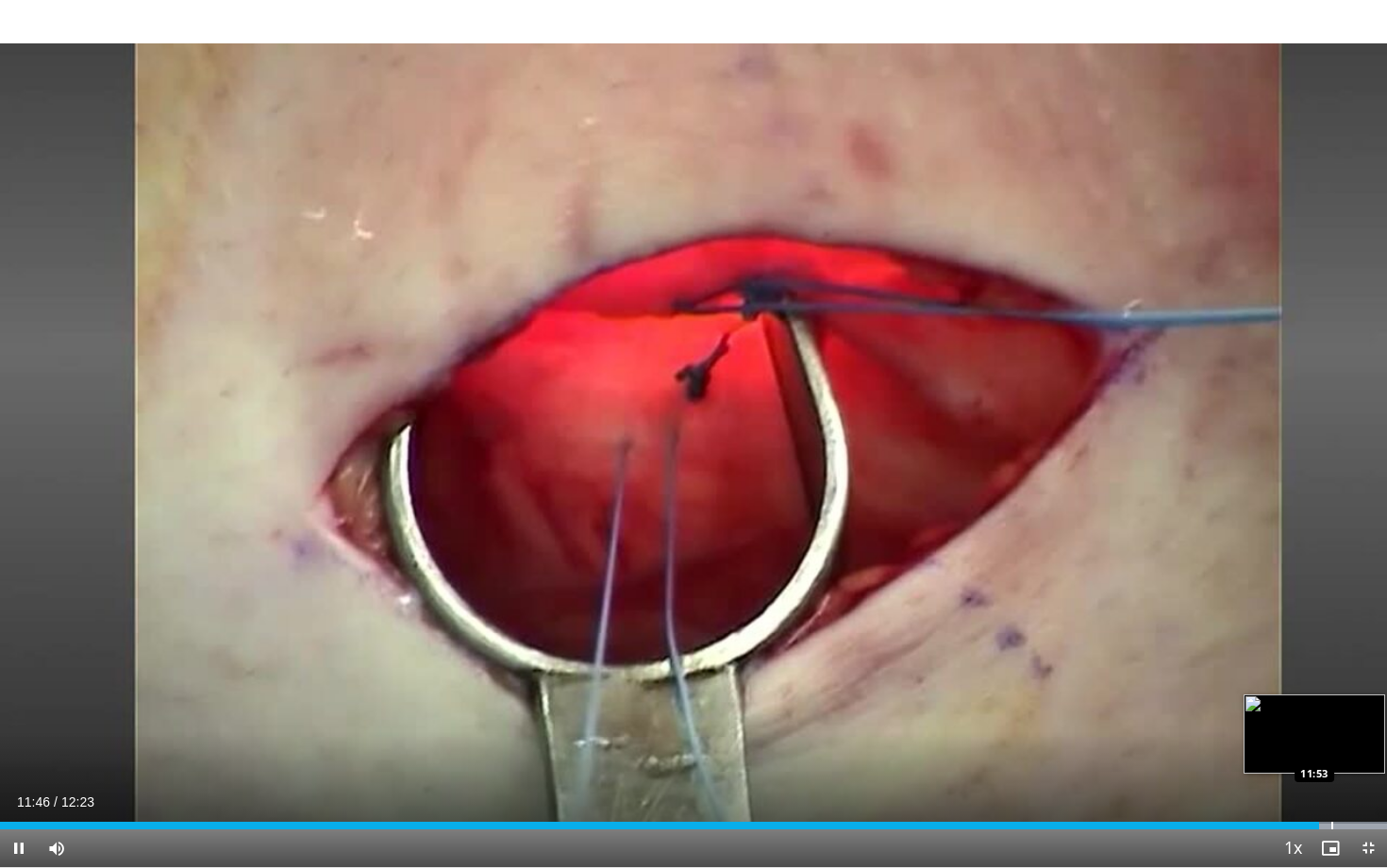 click on "Loaded :  99.98% 11:46 11:53" at bounding box center (694, 820) 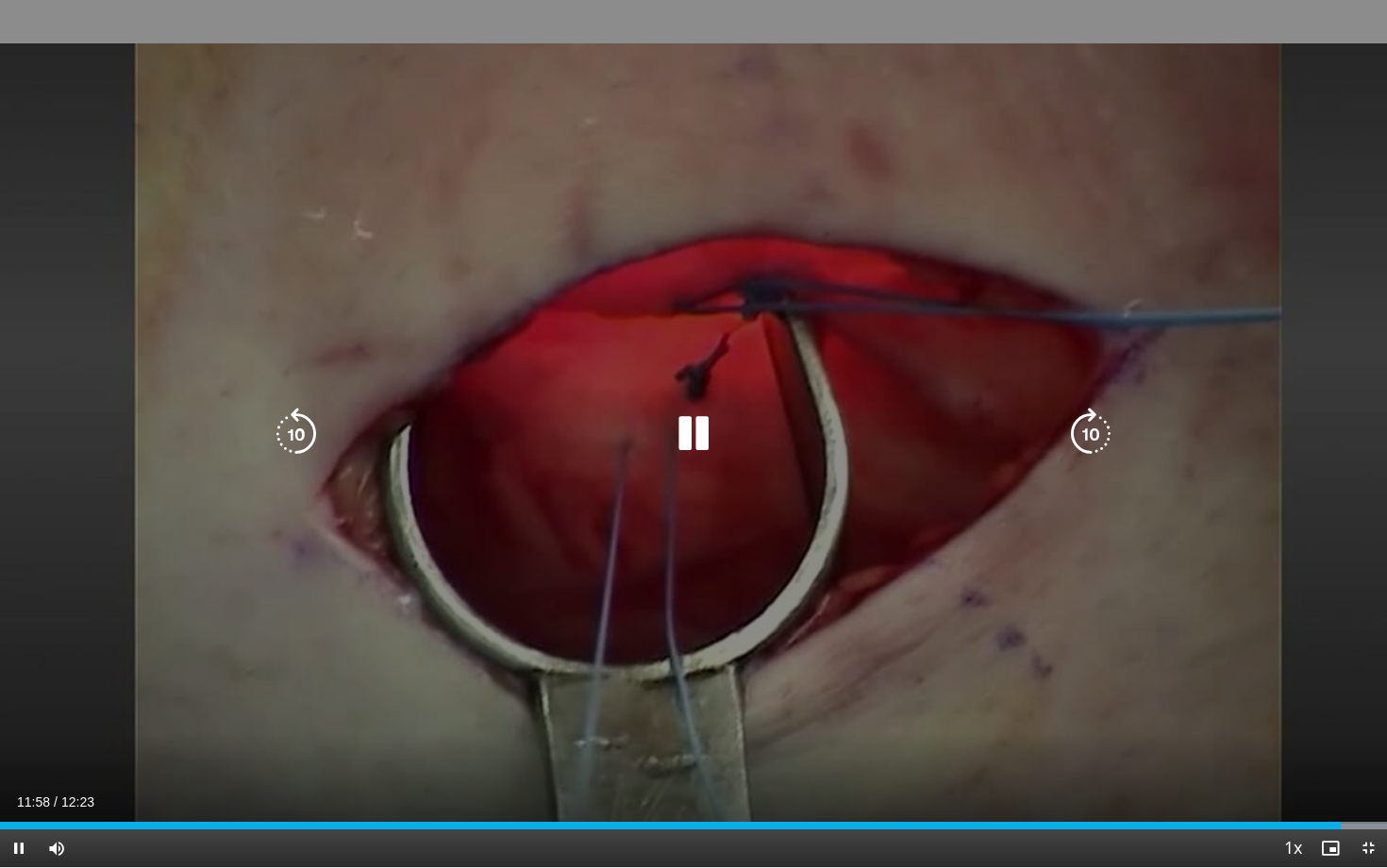 click at bounding box center (1091, 434) 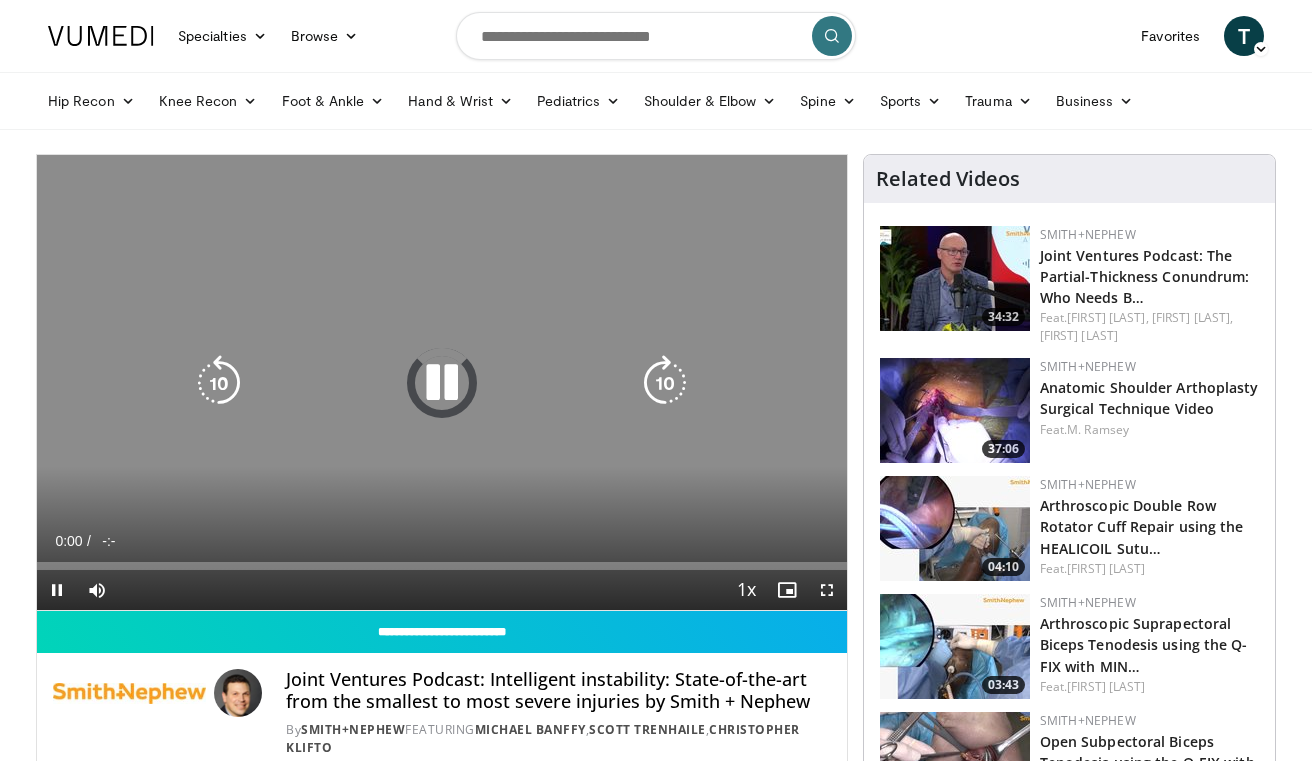 scroll, scrollTop: 0, scrollLeft: 0, axis: both 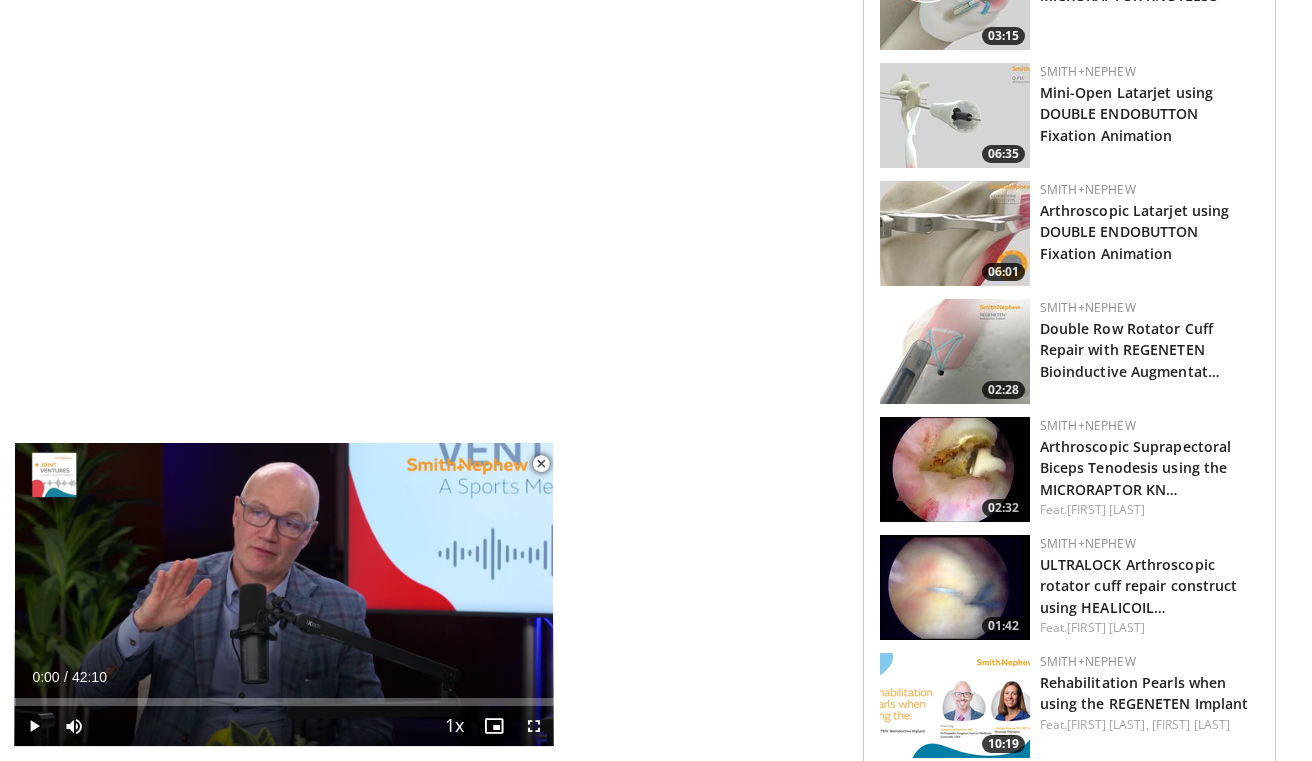 click at bounding box center (541, 464) 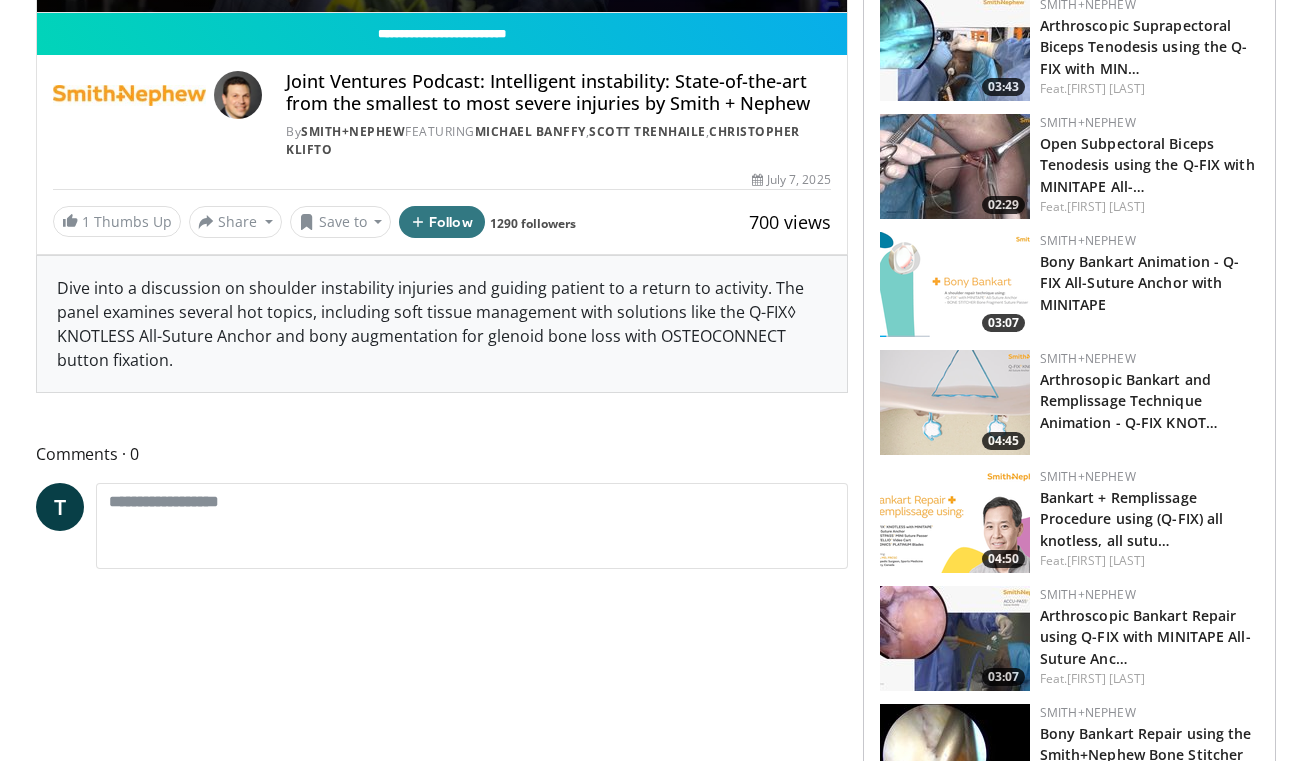 scroll, scrollTop: 0, scrollLeft: 0, axis: both 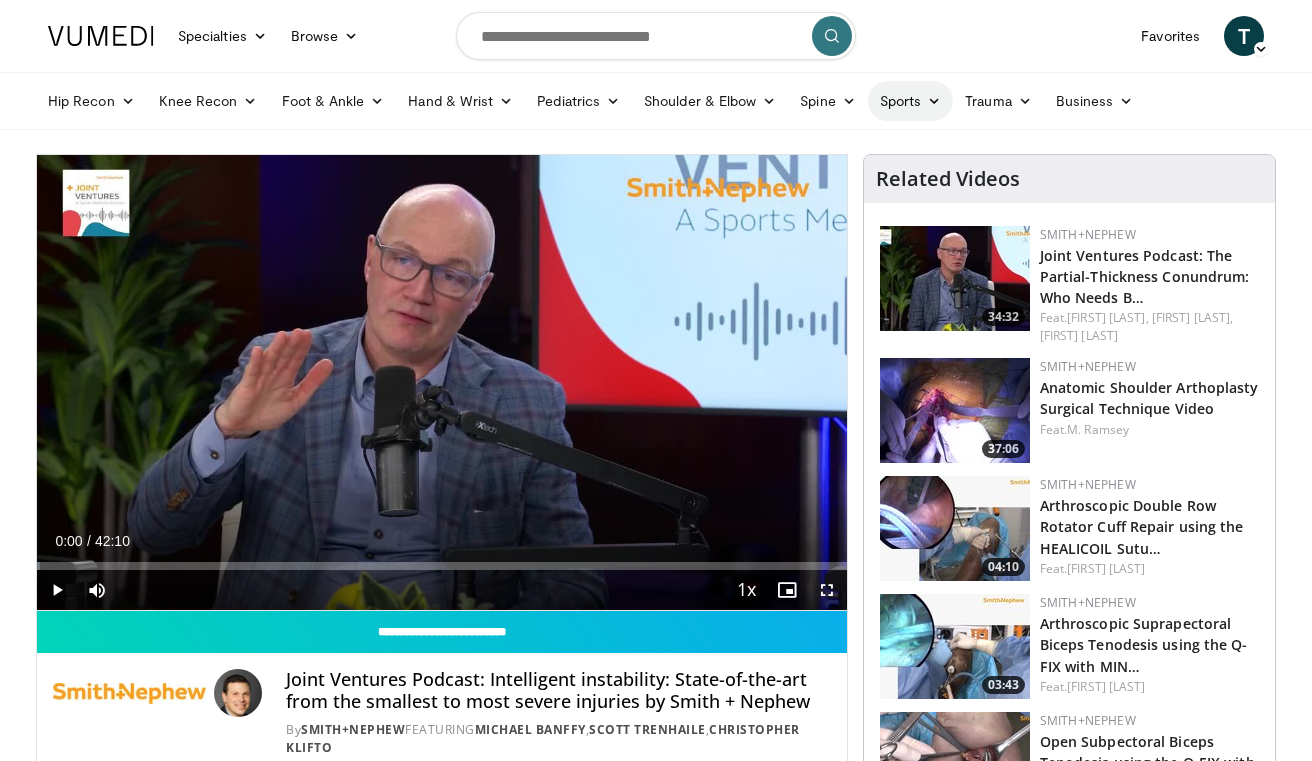 click on "Sports" at bounding box center [911, 101] 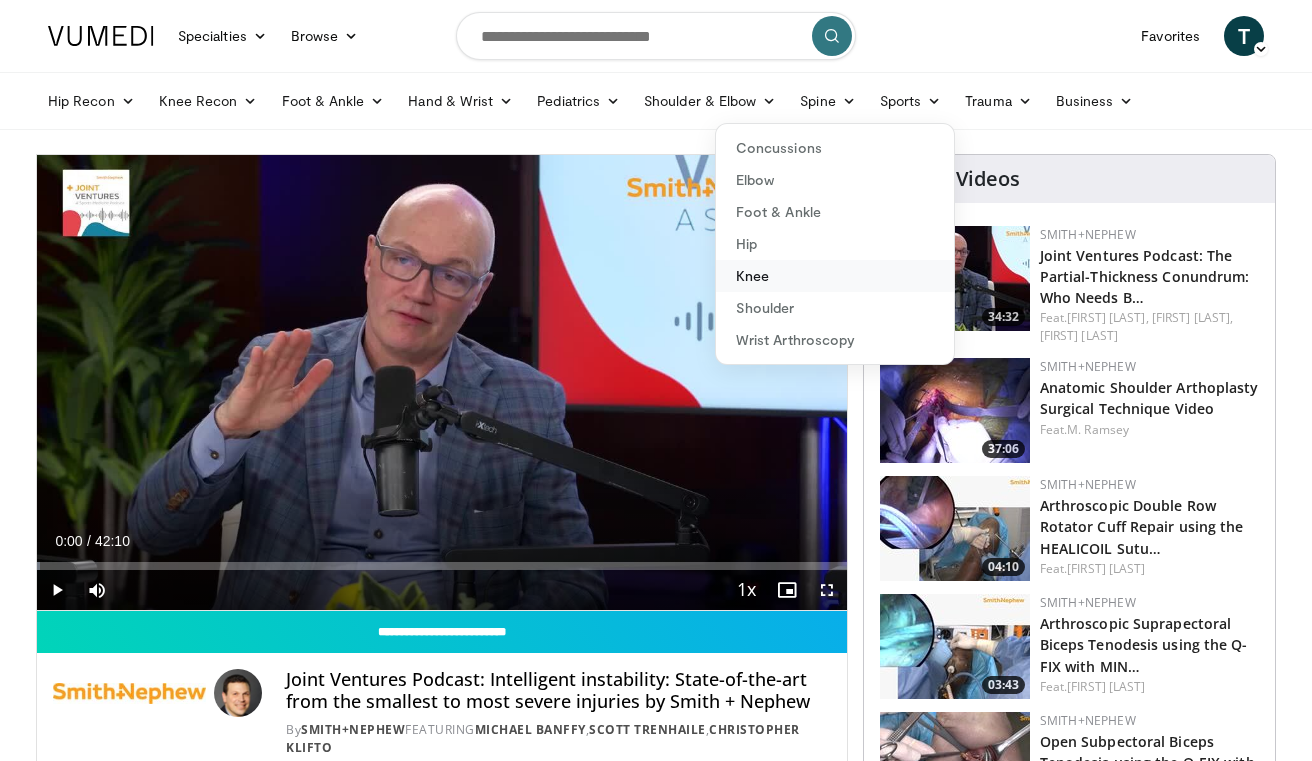 click on "Knee" at bounding box center [835, 276] 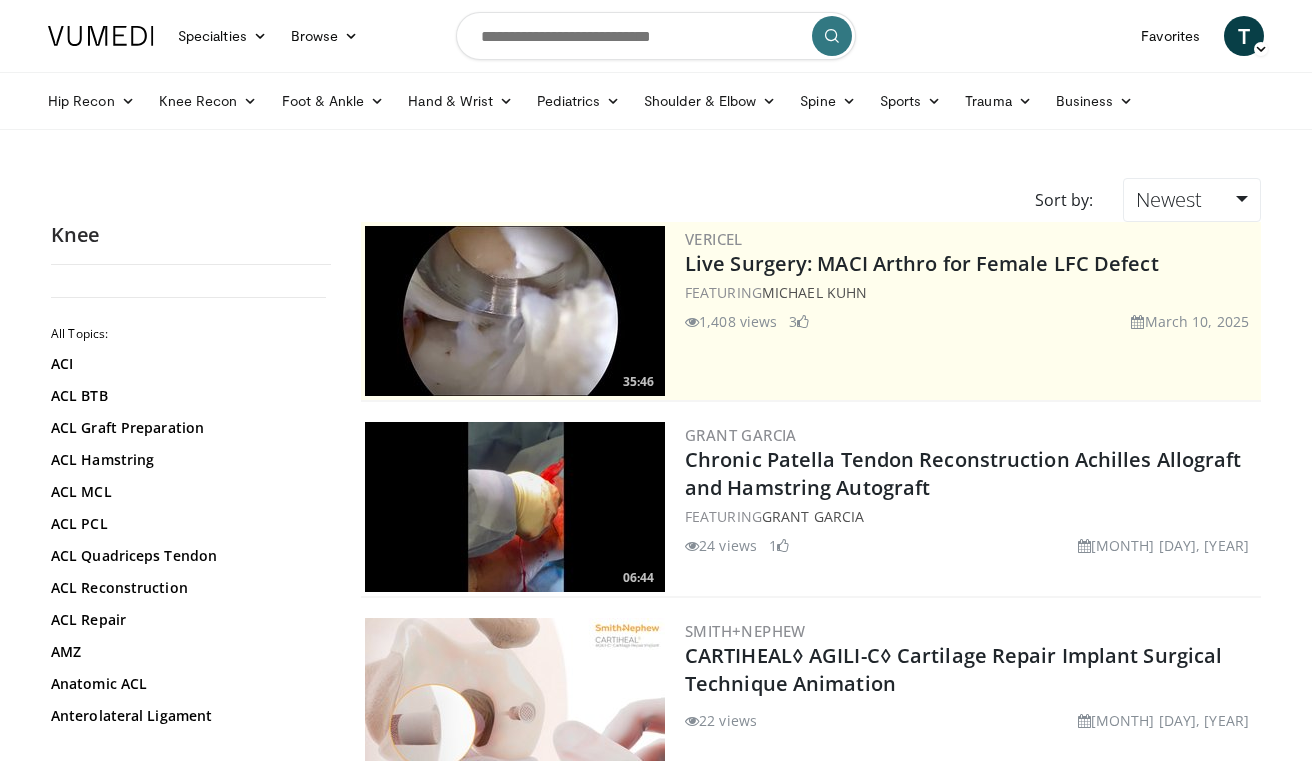 scroll, scrollTop: 0, scrollLeft: 0, axis: both 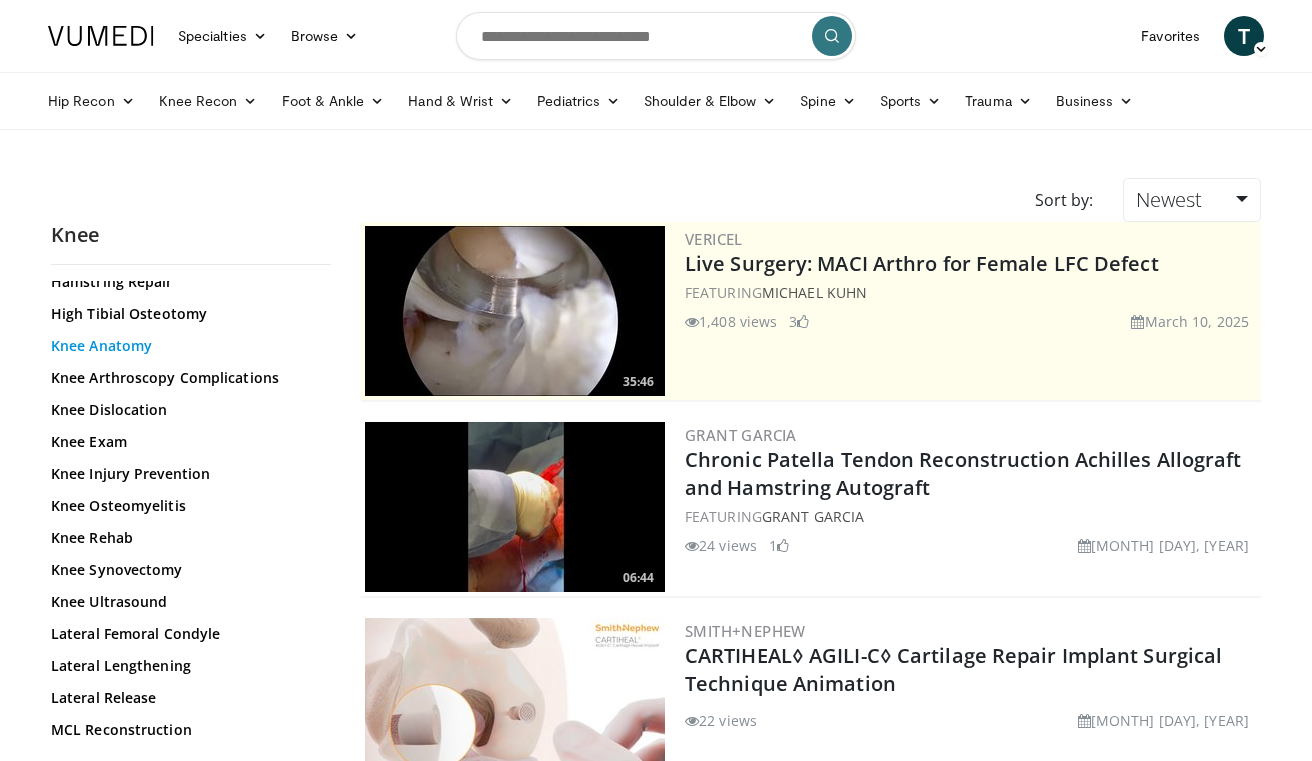 click on "Knee Anatomy" at bounding box center [186, 346] 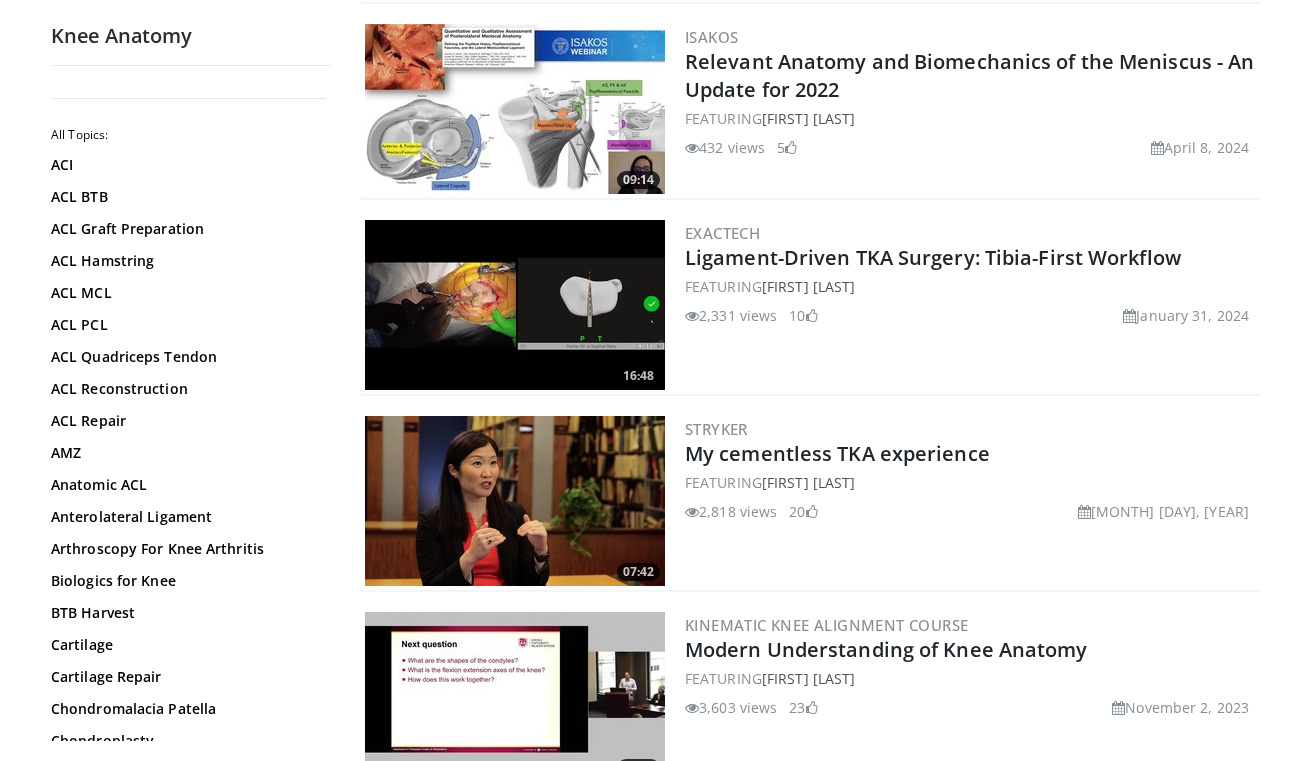 scroll, scrollTop: 3249, scrollLeft: 0, axis: vertical 